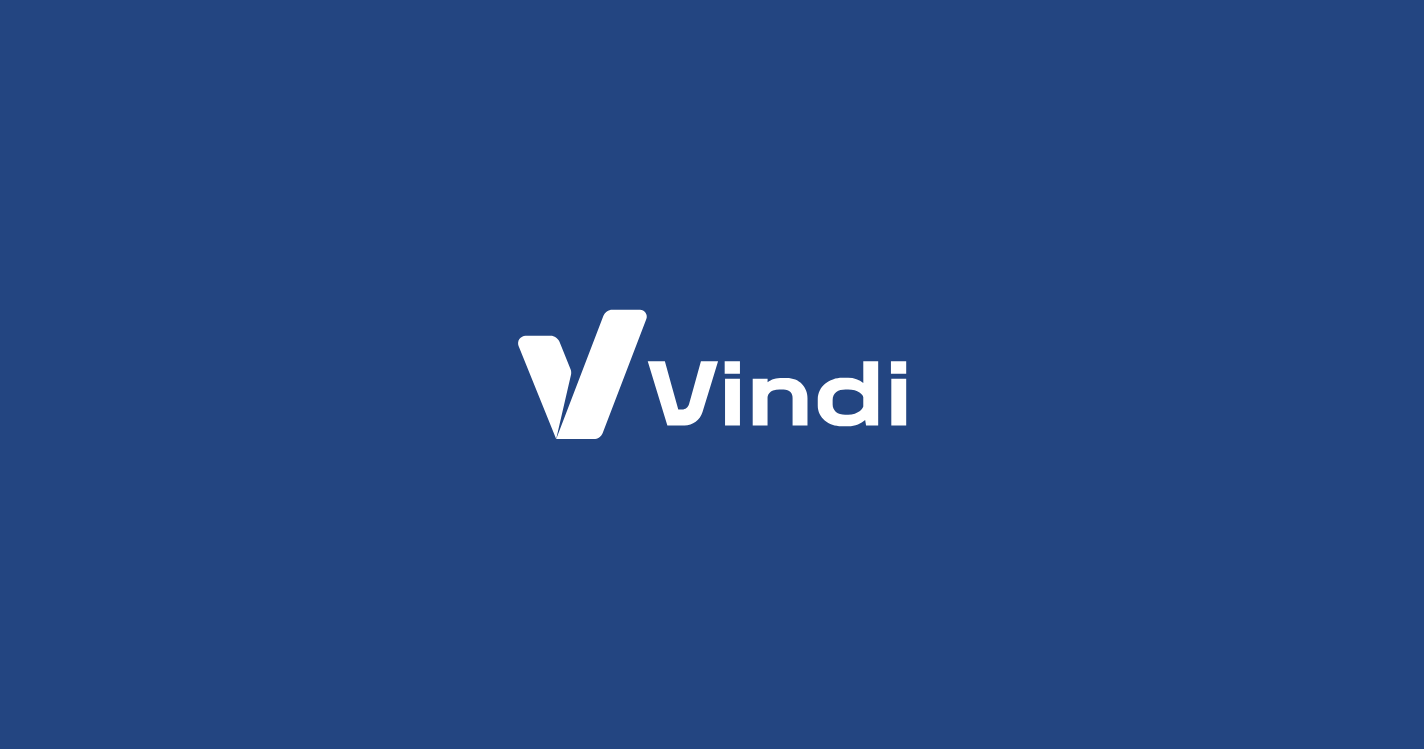 scroll, scrollTop: 0, scrollLeft: 0, axis: both 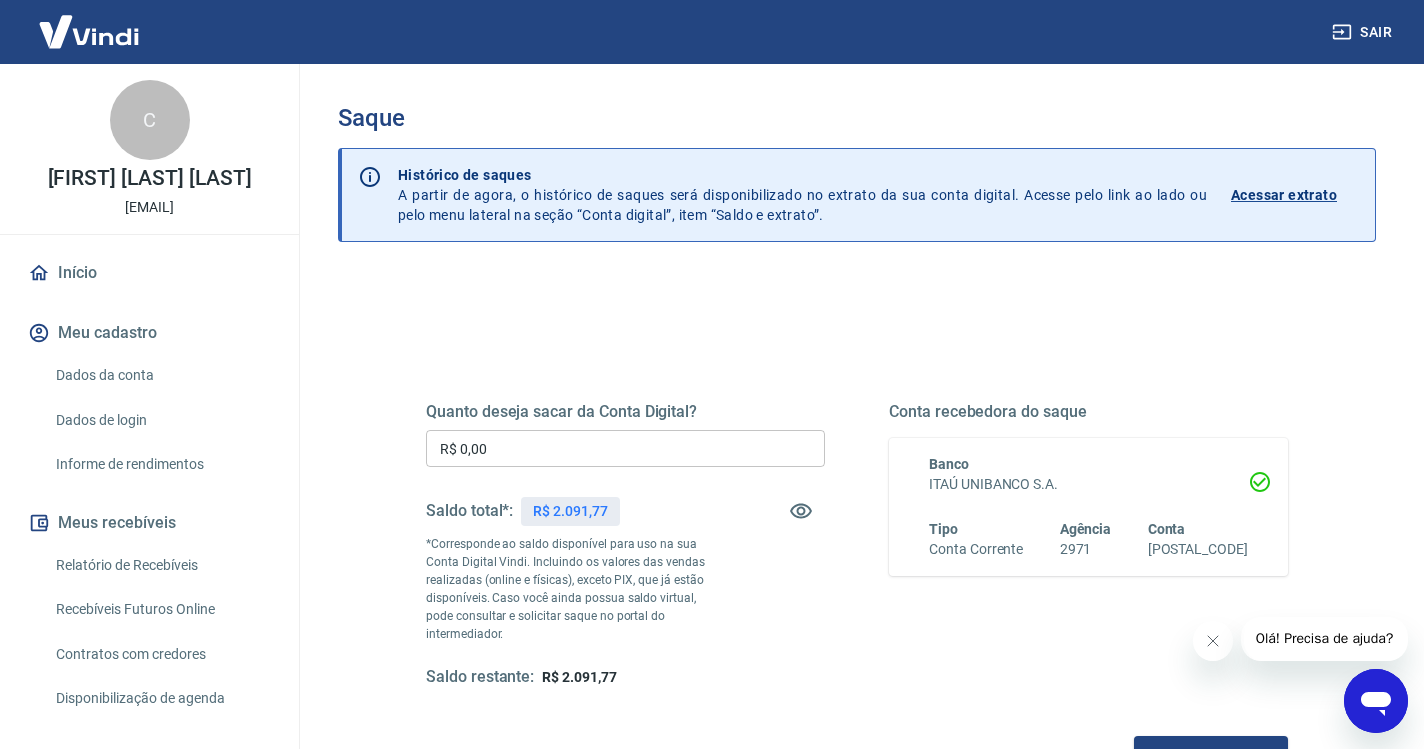 click on "R$ 0,00" at bounding box center (625, 448) 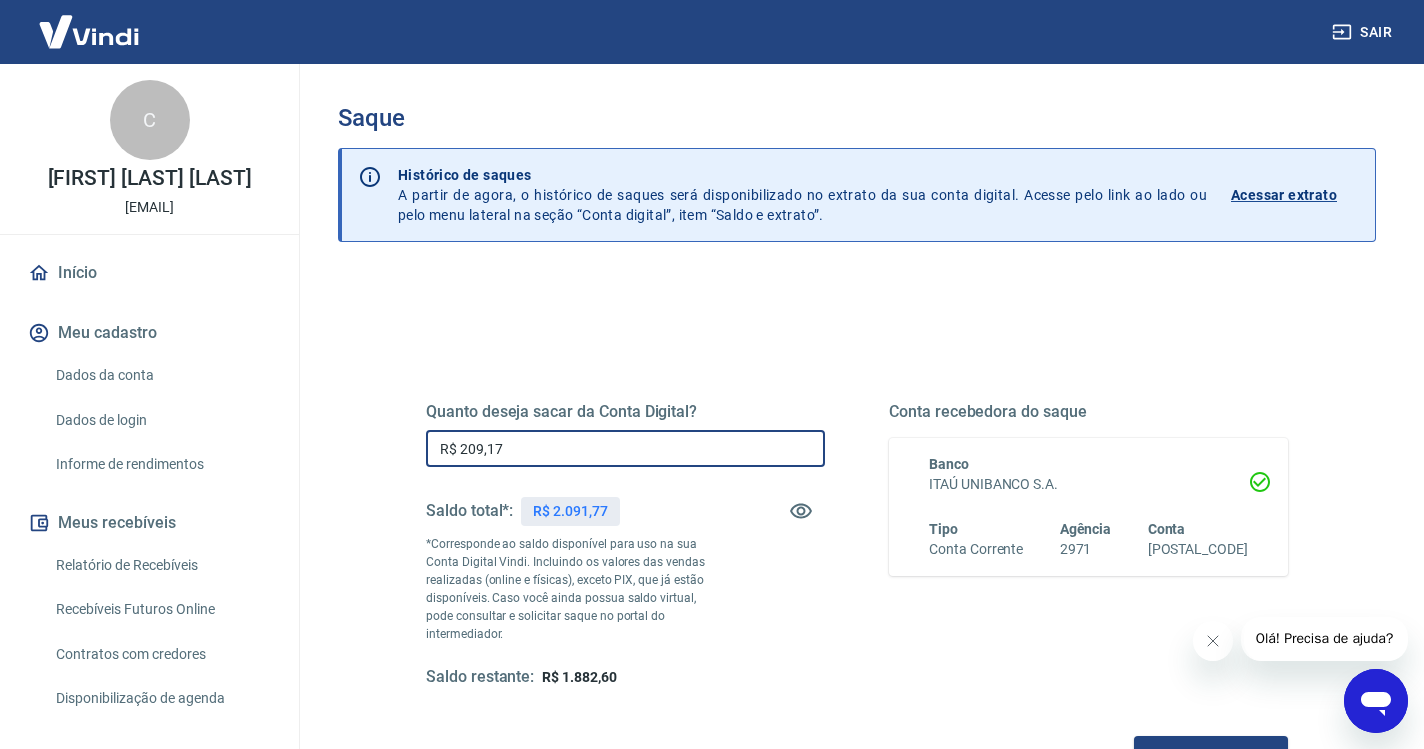 type on "R$ 2.091,77" 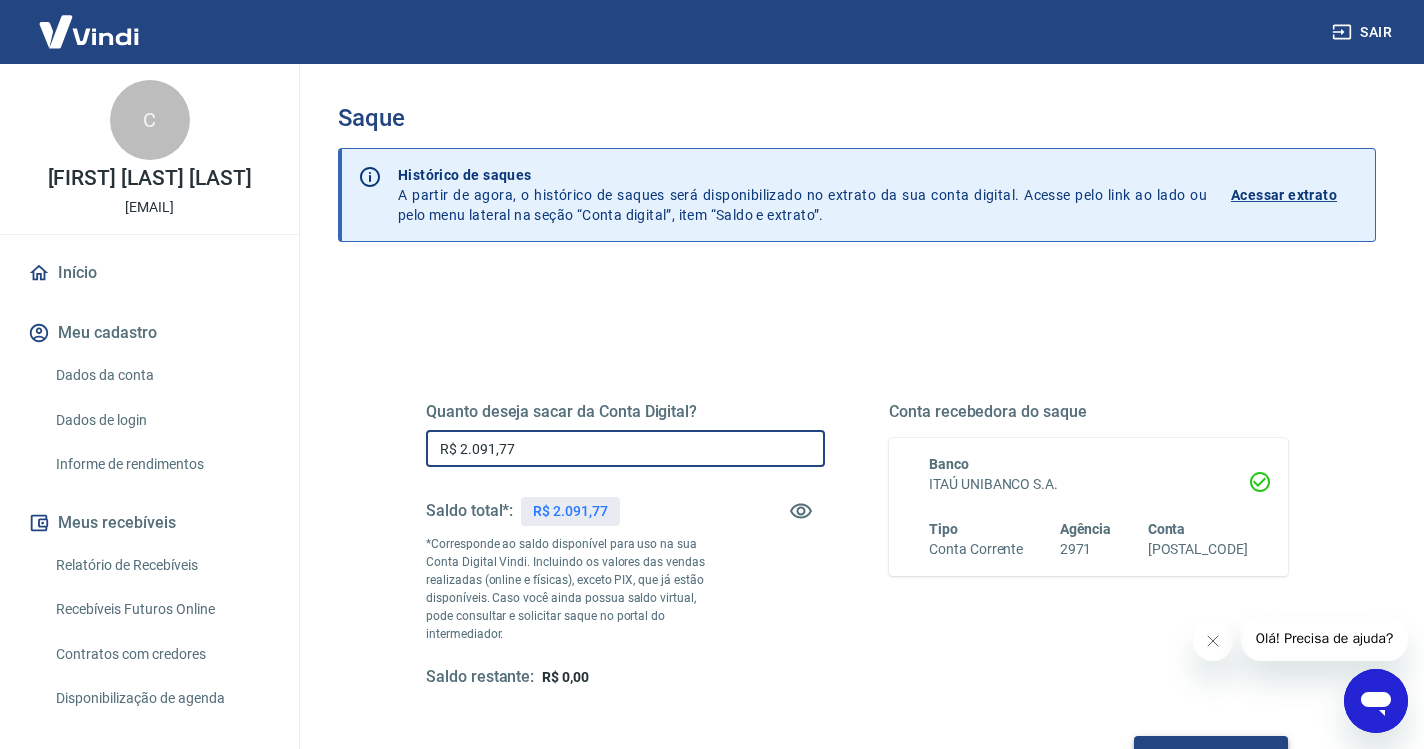 click on "Solicitar saque" at bounding box center [1211, 754] 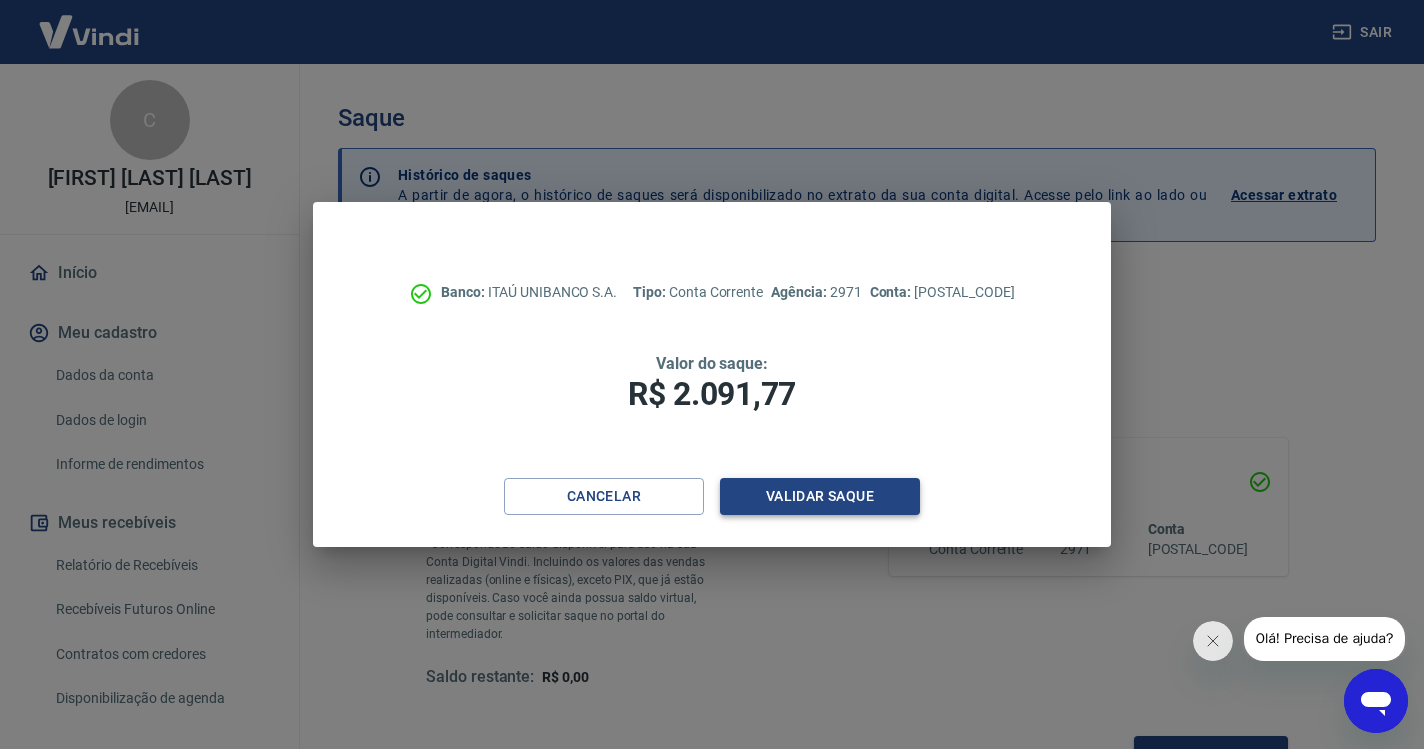 click on "Validar saque" at bounding box center [820, 496] 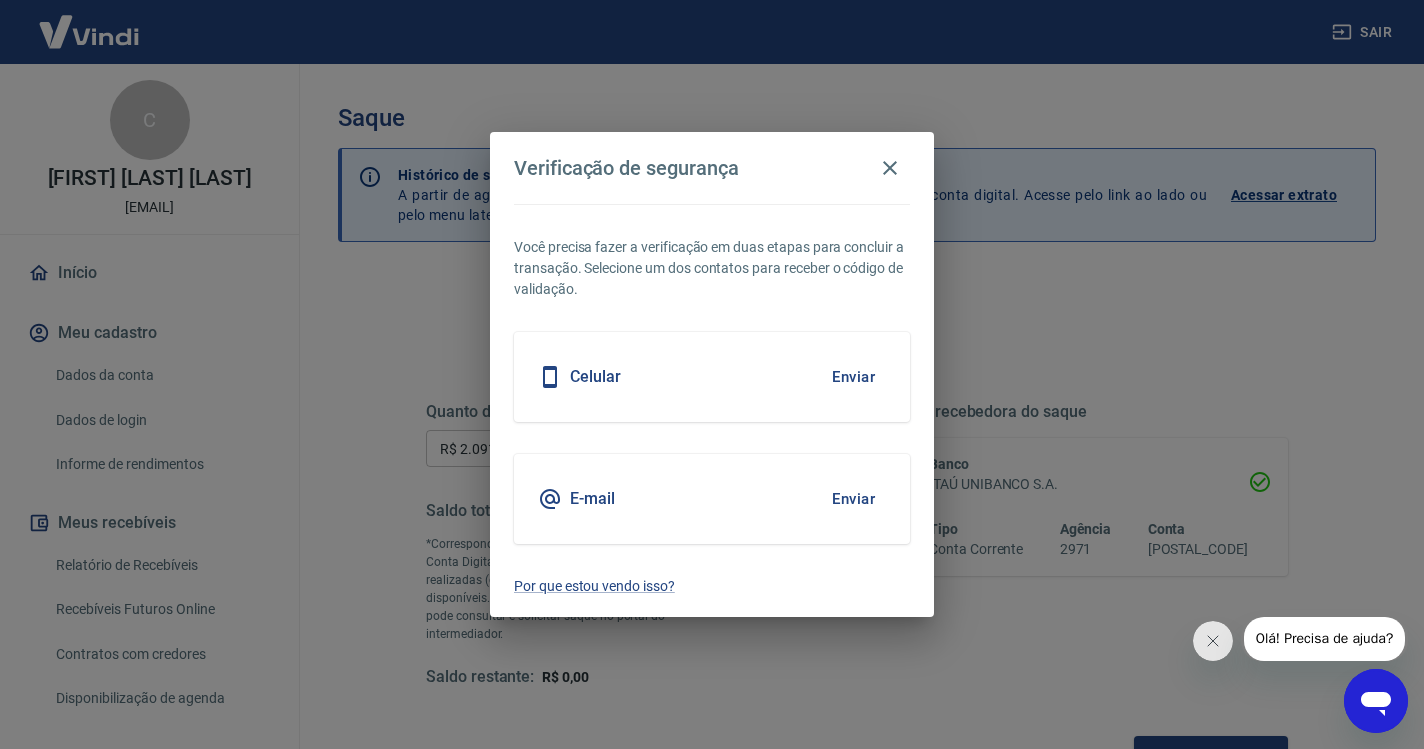 click on "Enviar" at bounding box center (853, 377) 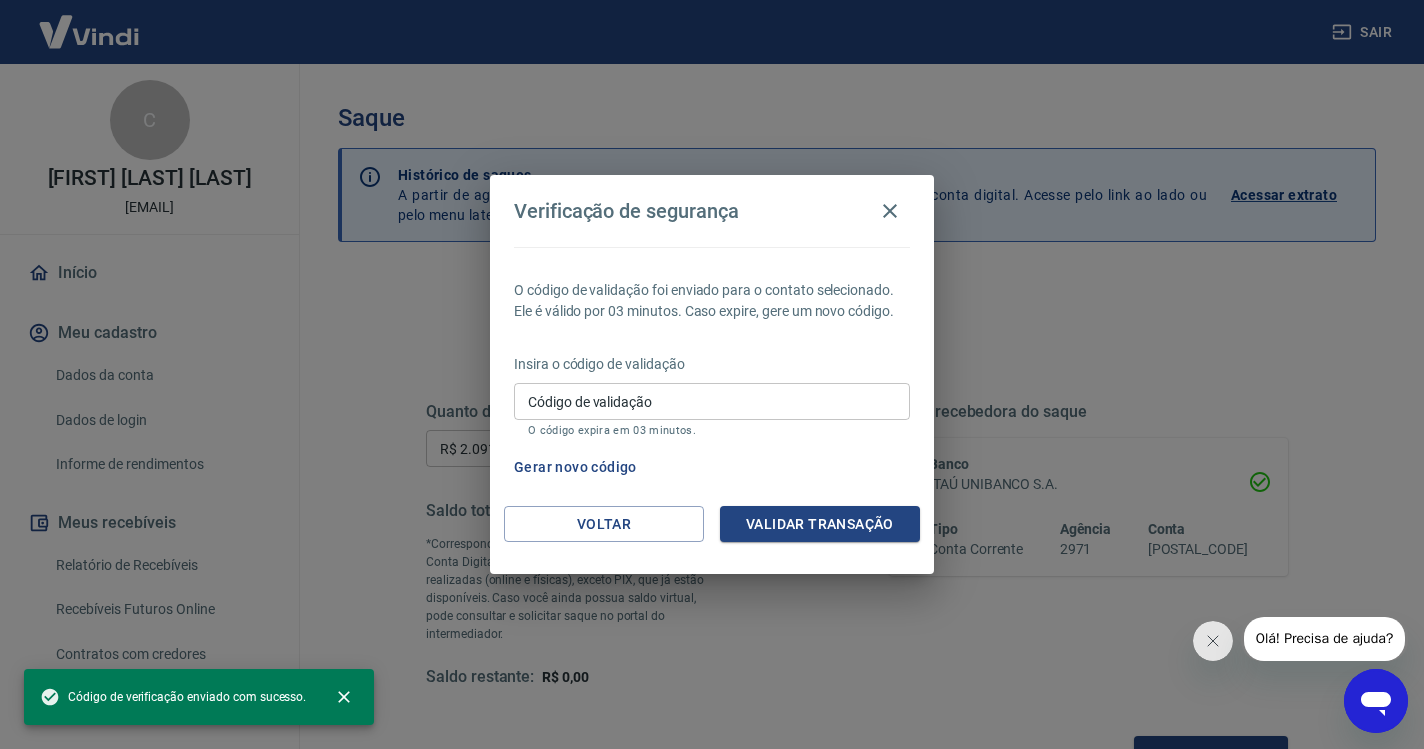 click on "Código de validação" at bounding box center [712, 401] 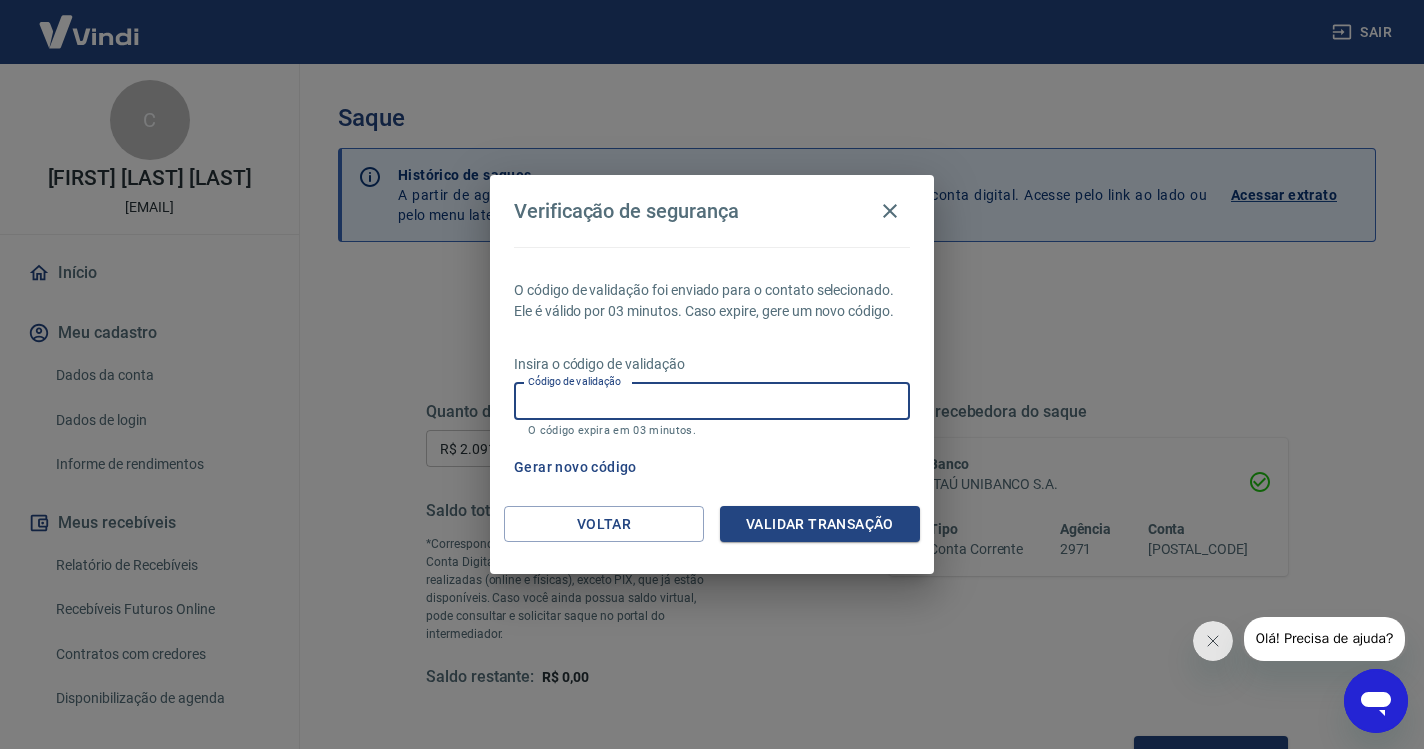 paste on "718220" 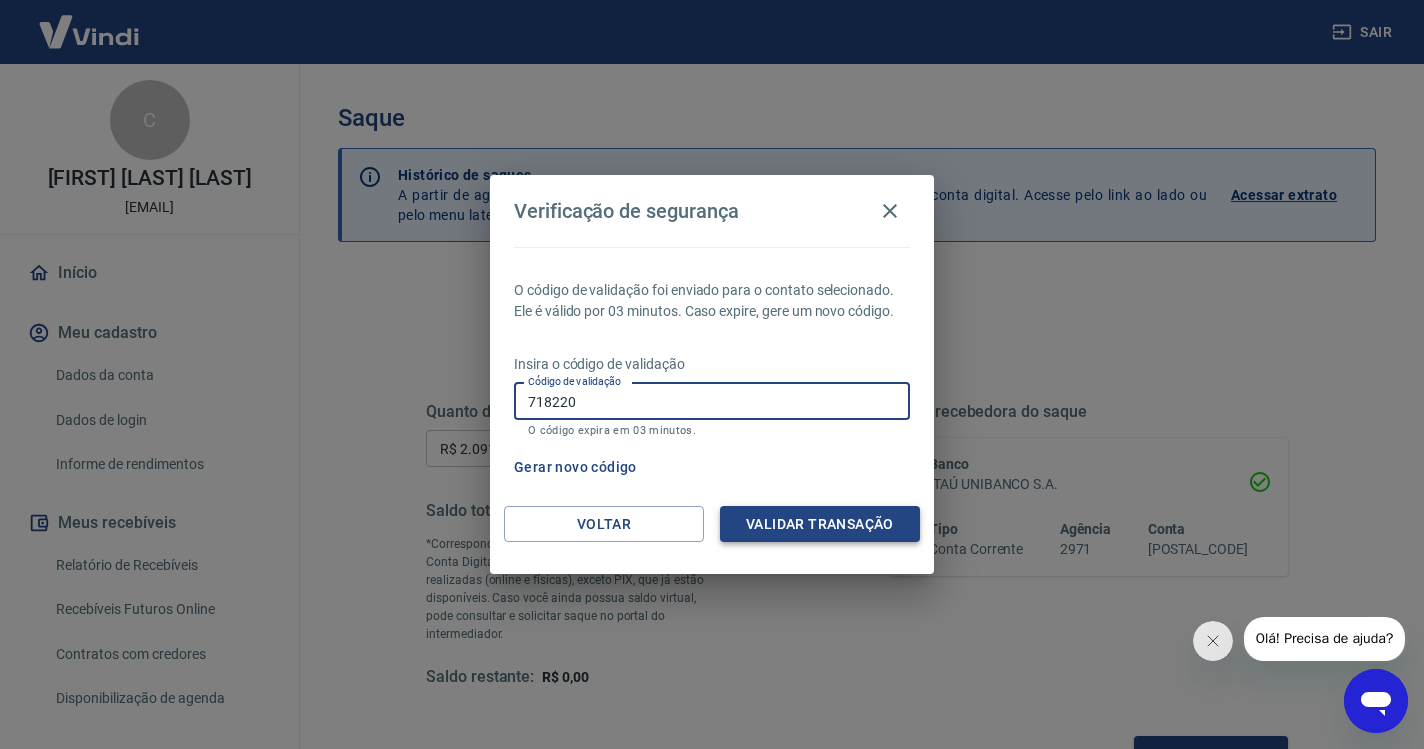 type on "718220" 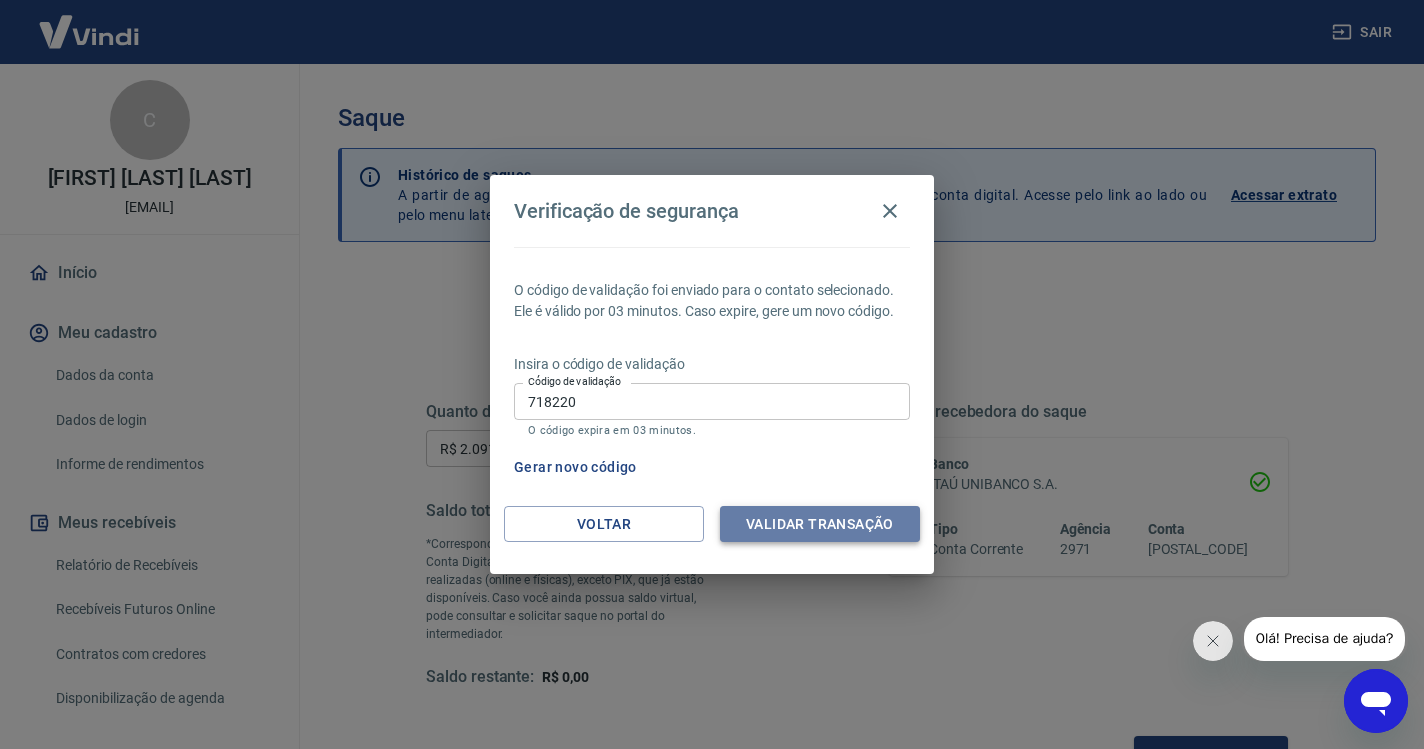 click on "Validar transação" at bounding box center (820, 524) 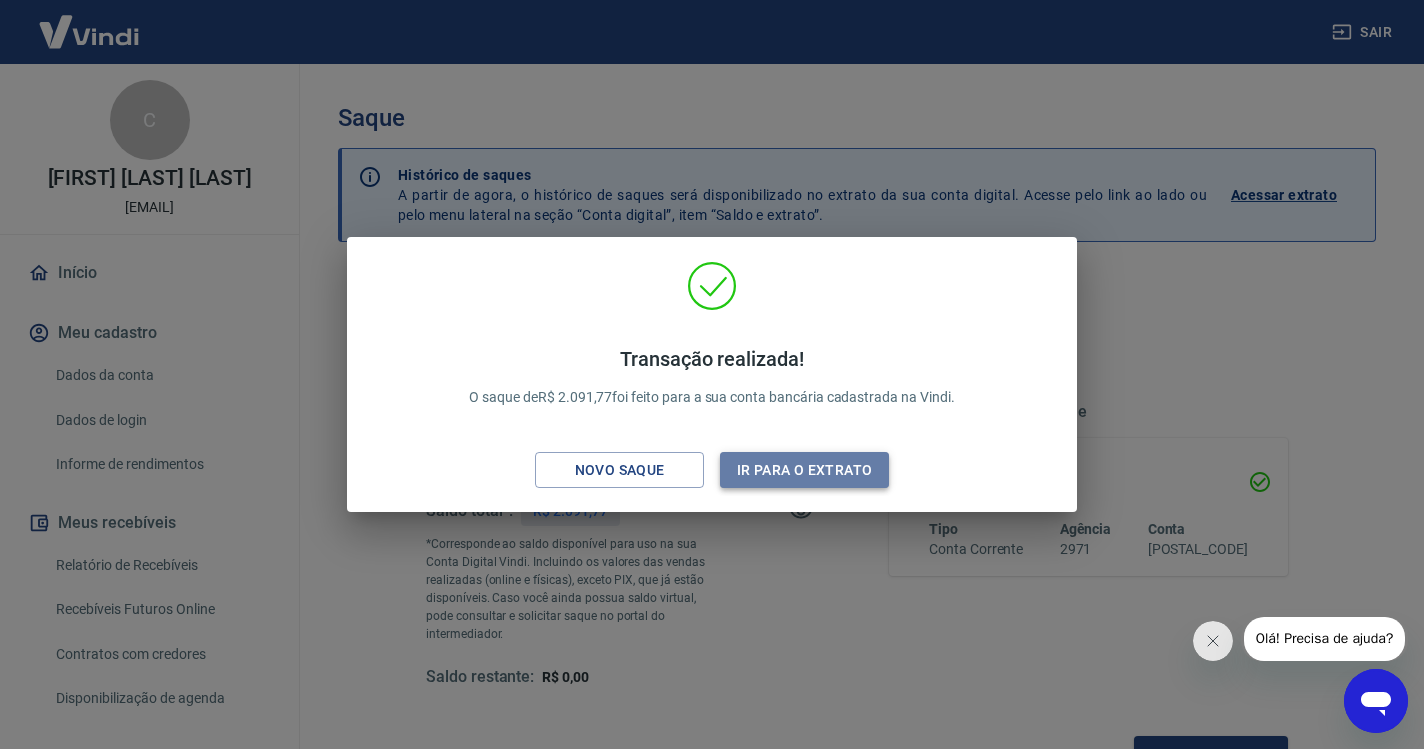 click on "Ir para o extrato" at bounding box center [804, 470] 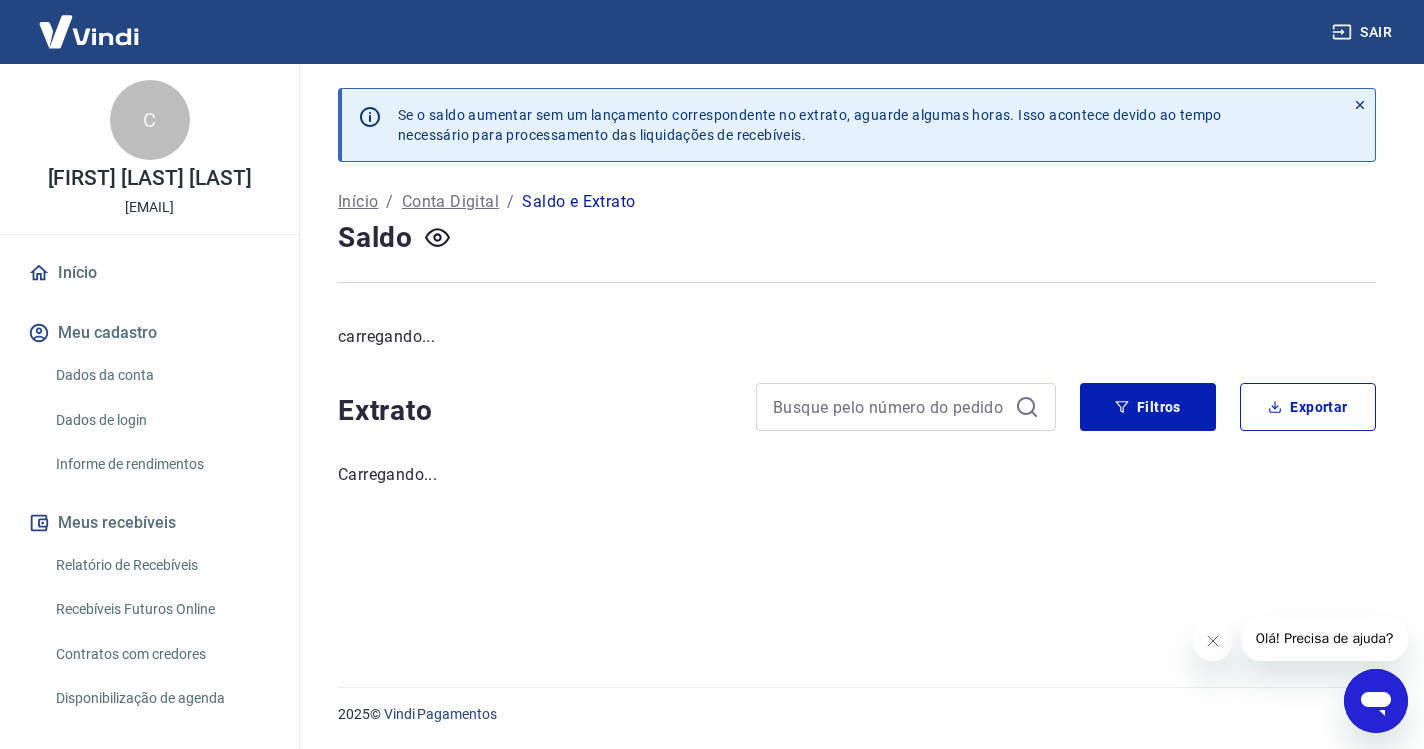 click on "Início" at bounding box center [149, 273] 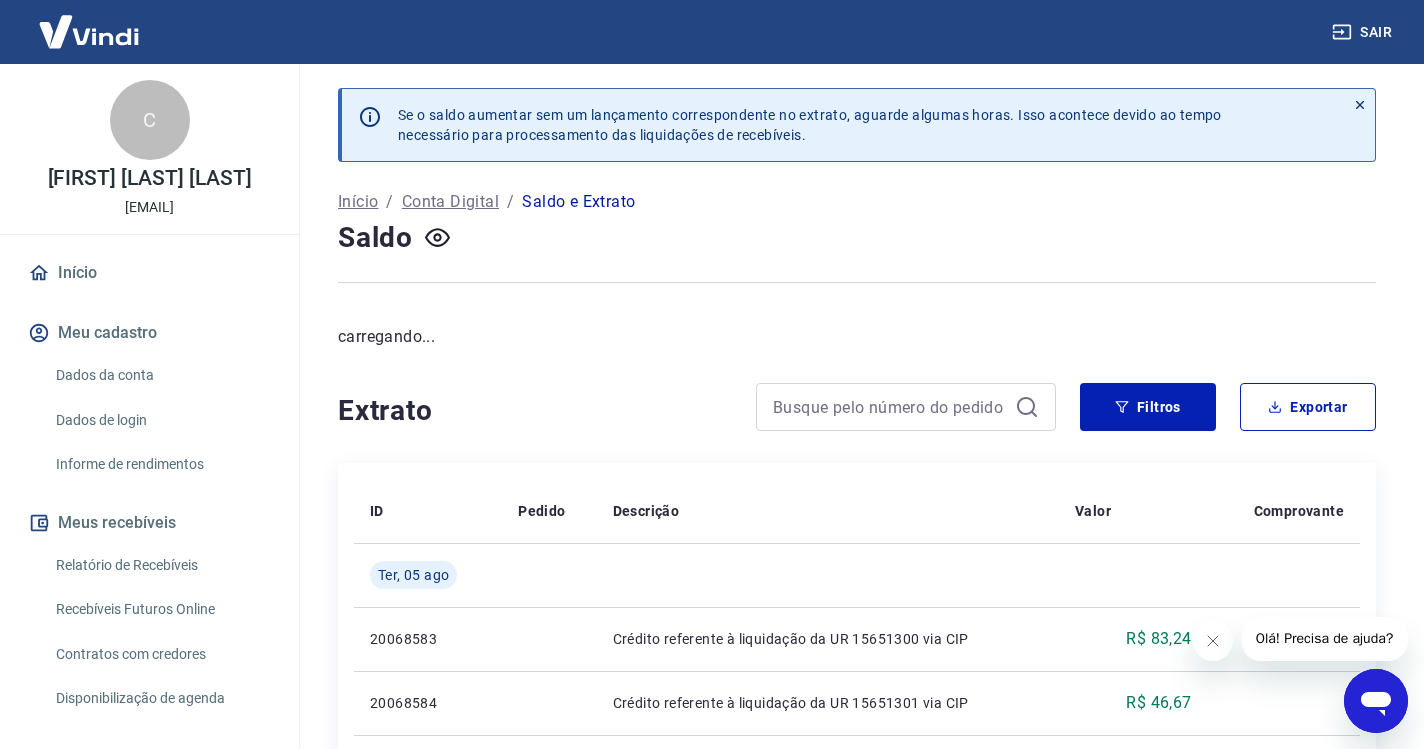 click on "Início" at bounding box center (149, 273) 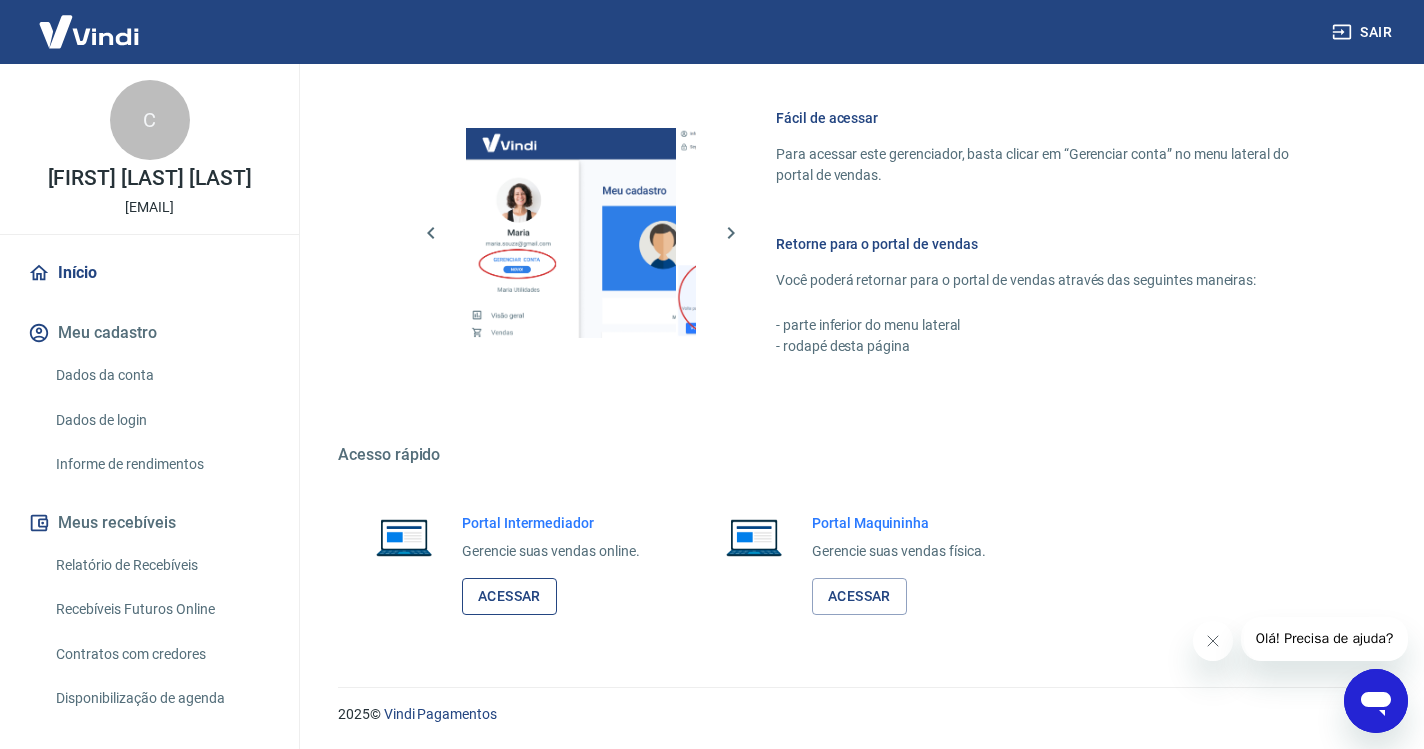 scroll, scrollTop: 849, scrollLeft: 0, axis: vertical 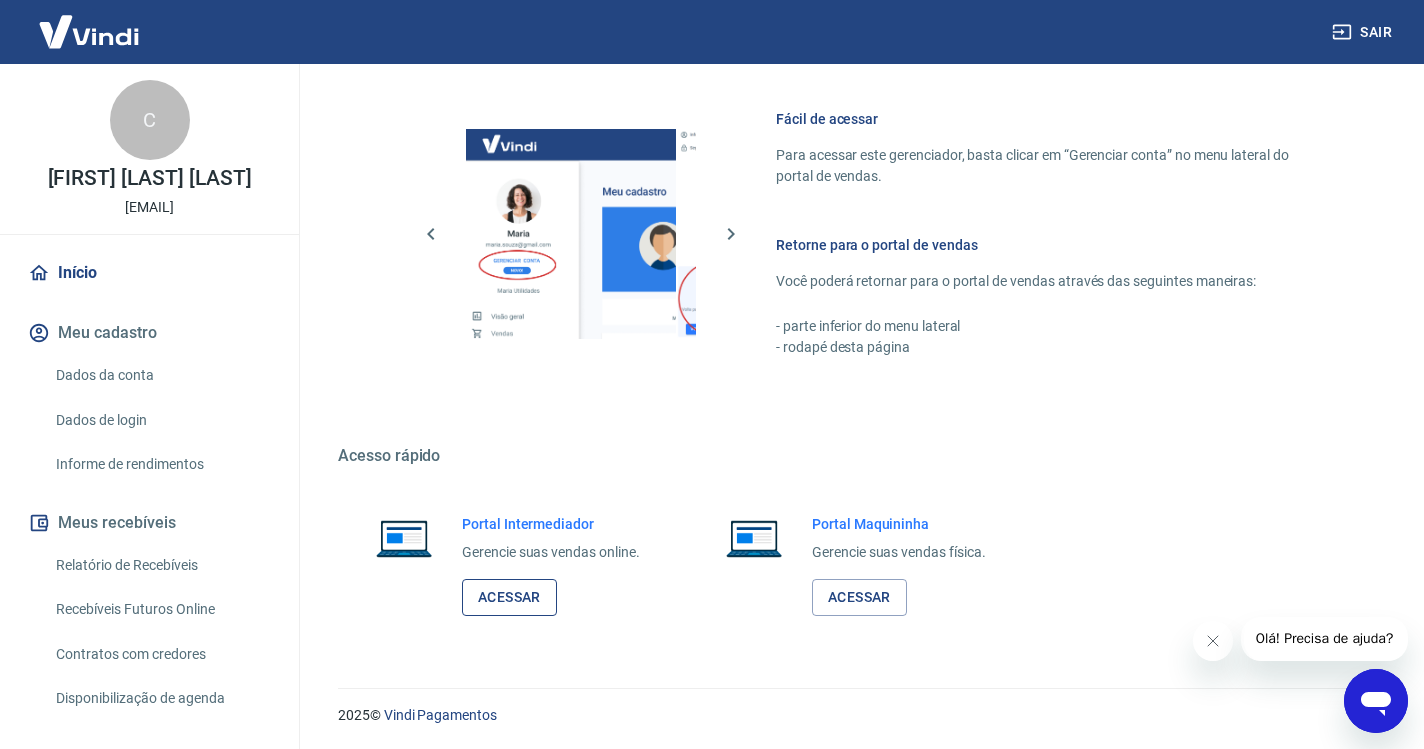 click on "Acessar" at bounding box center (509, 597) 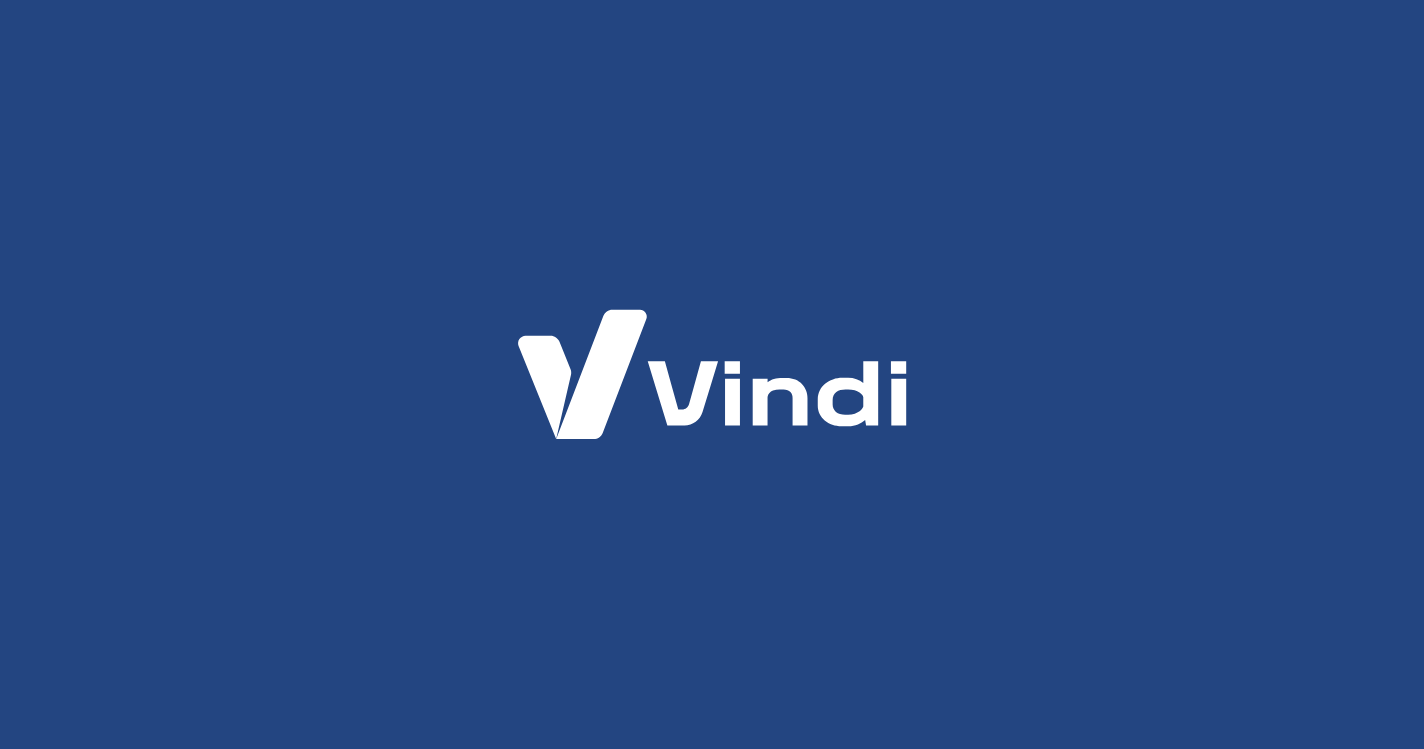 scroll, scrollTop: 0, scrollLeft: 0, axis: both 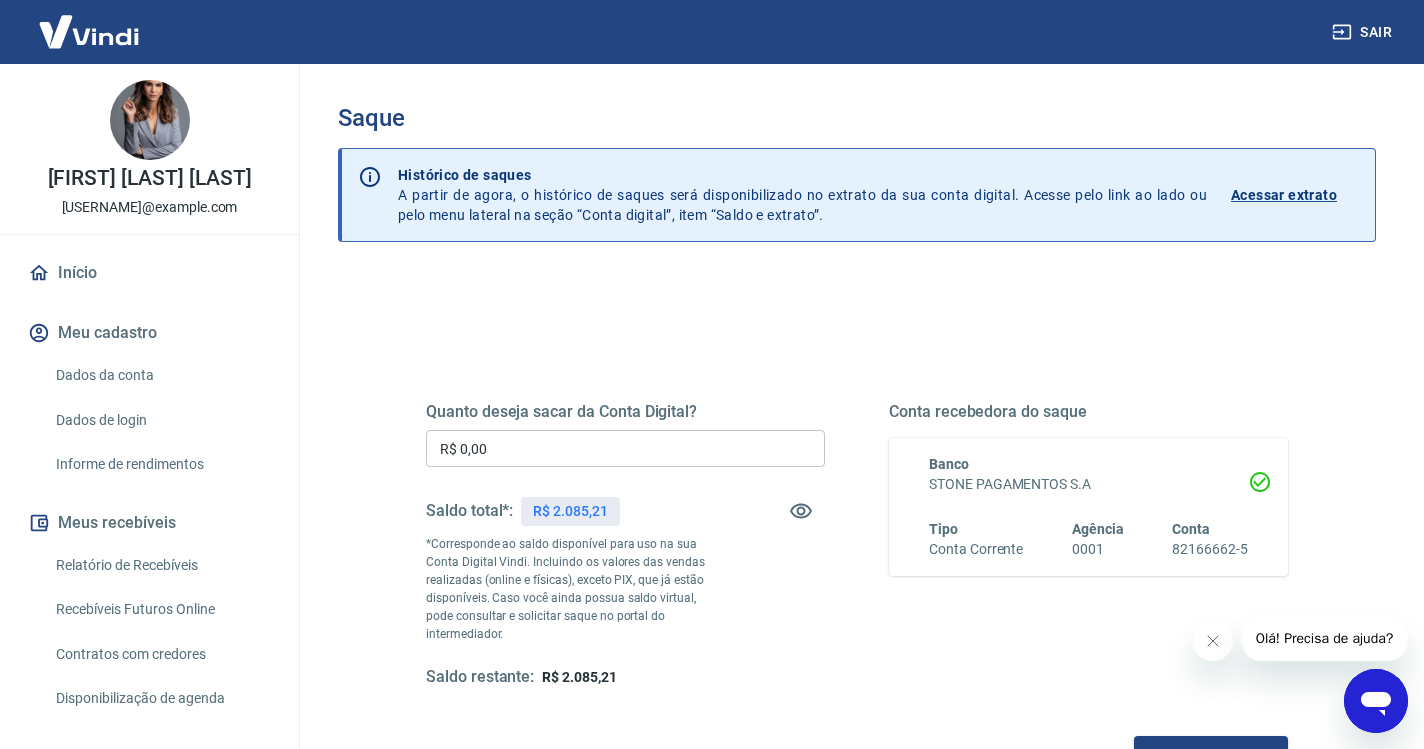 click on "R$ 0,00" at bounding box center [625, 448] 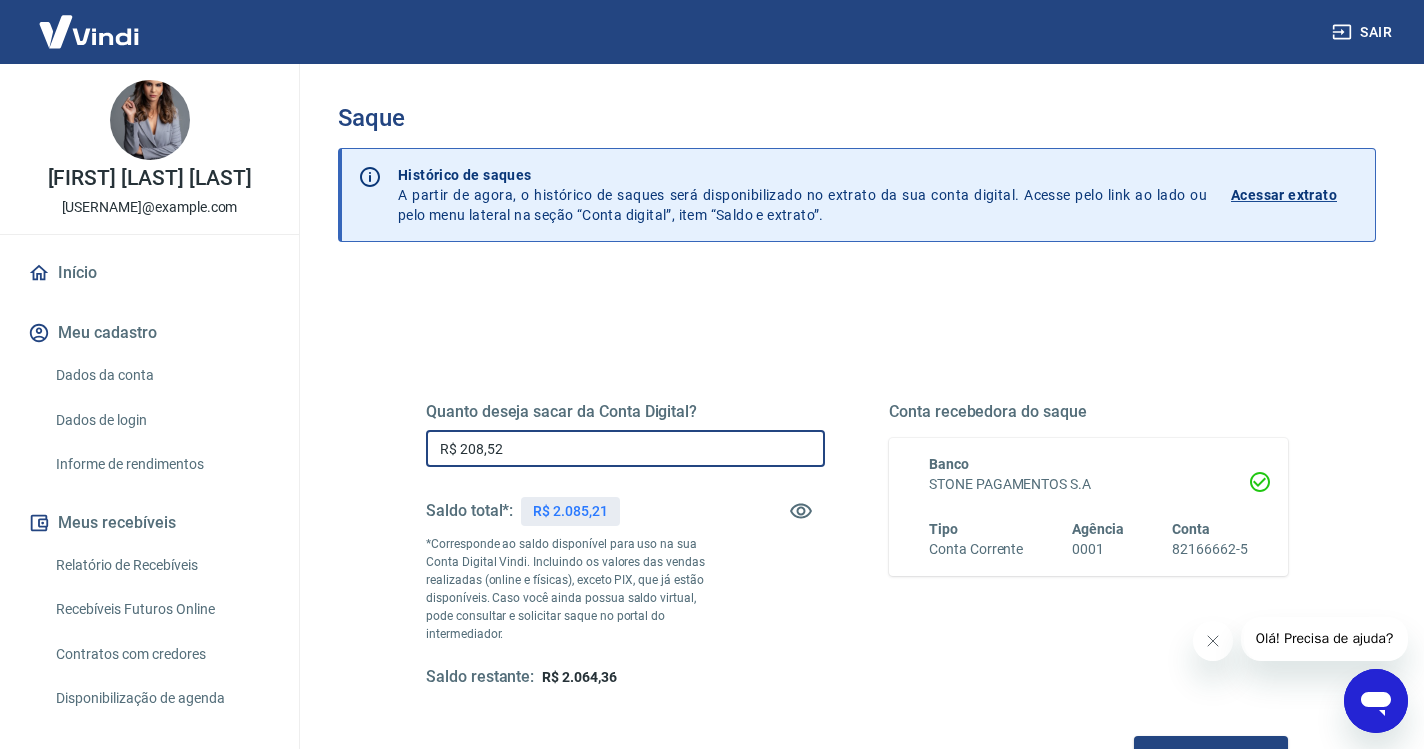 type on "R$ 2.085,21" 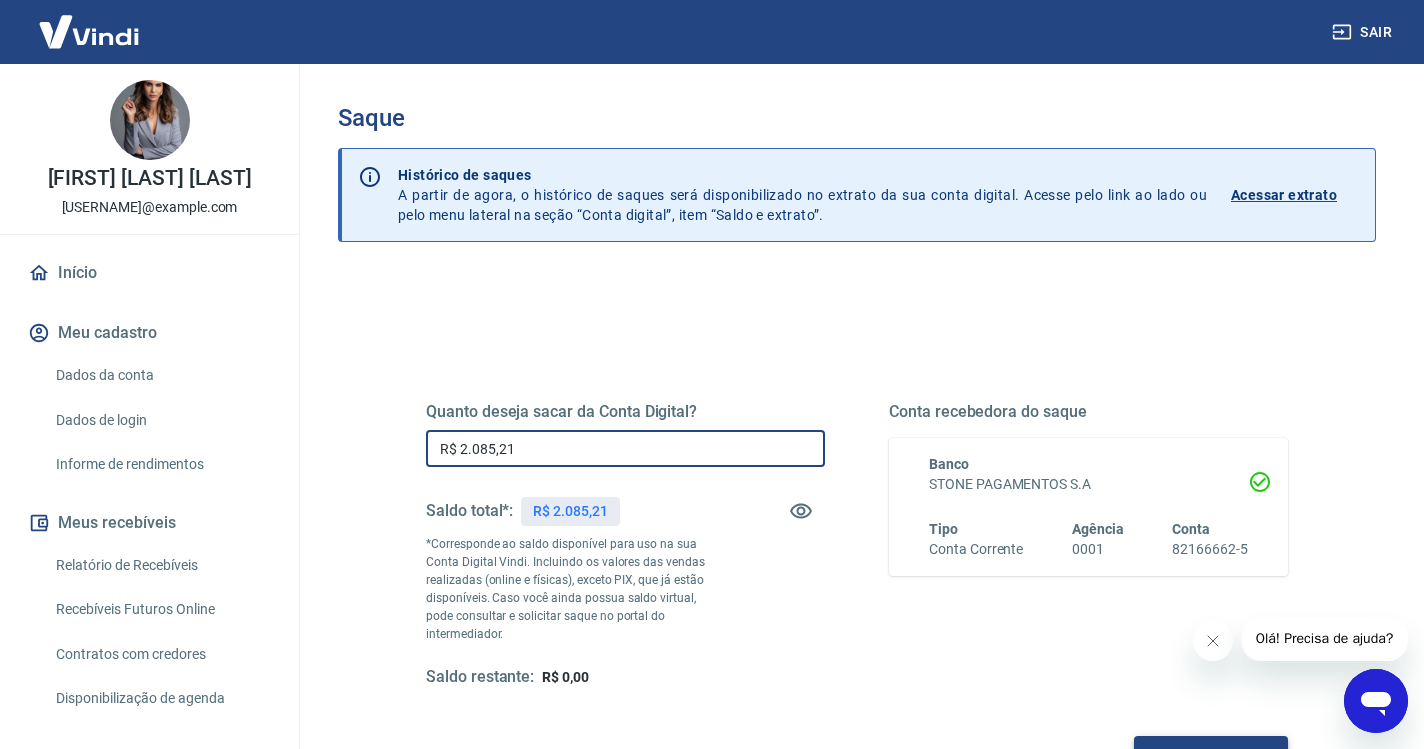 click on "Solicitar saque" at bounding box center [1211, 754] 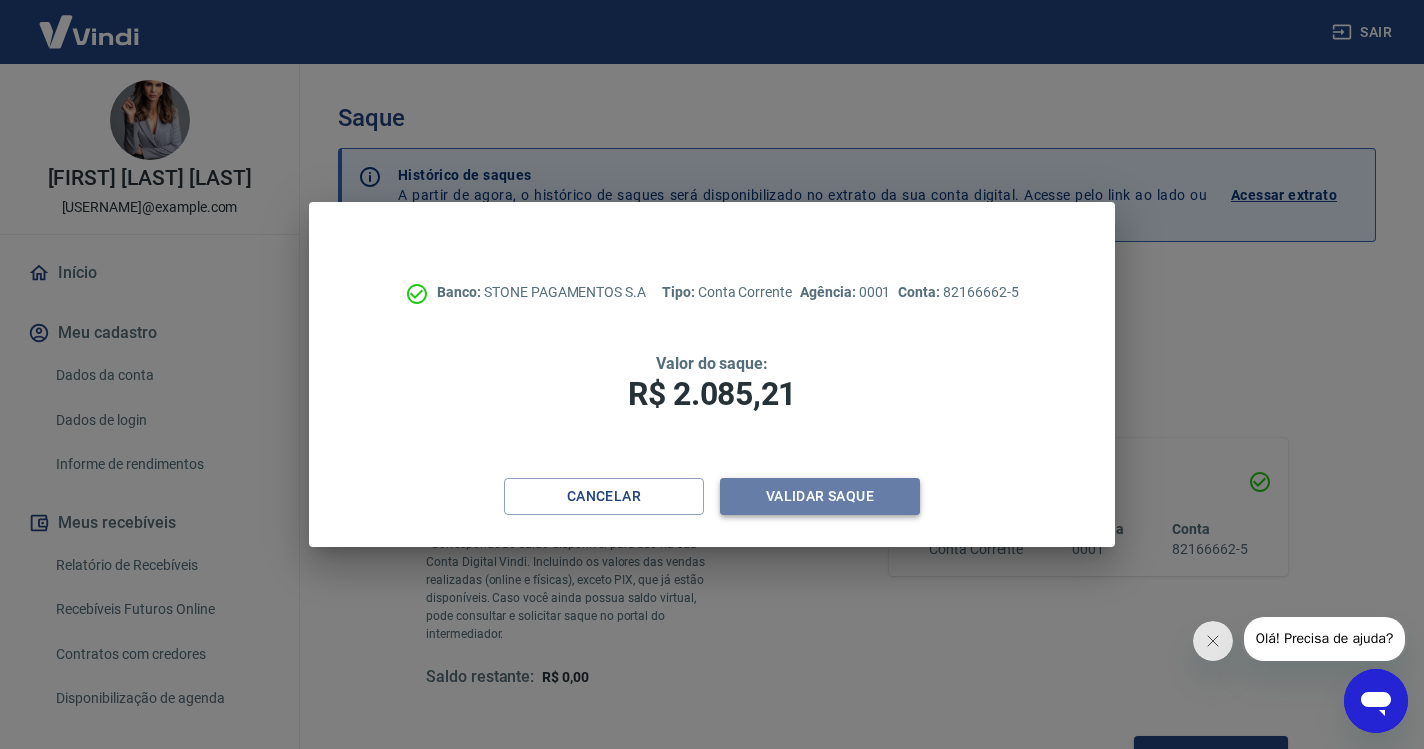 click on "Validar saque" at bounding box center (820, 496) 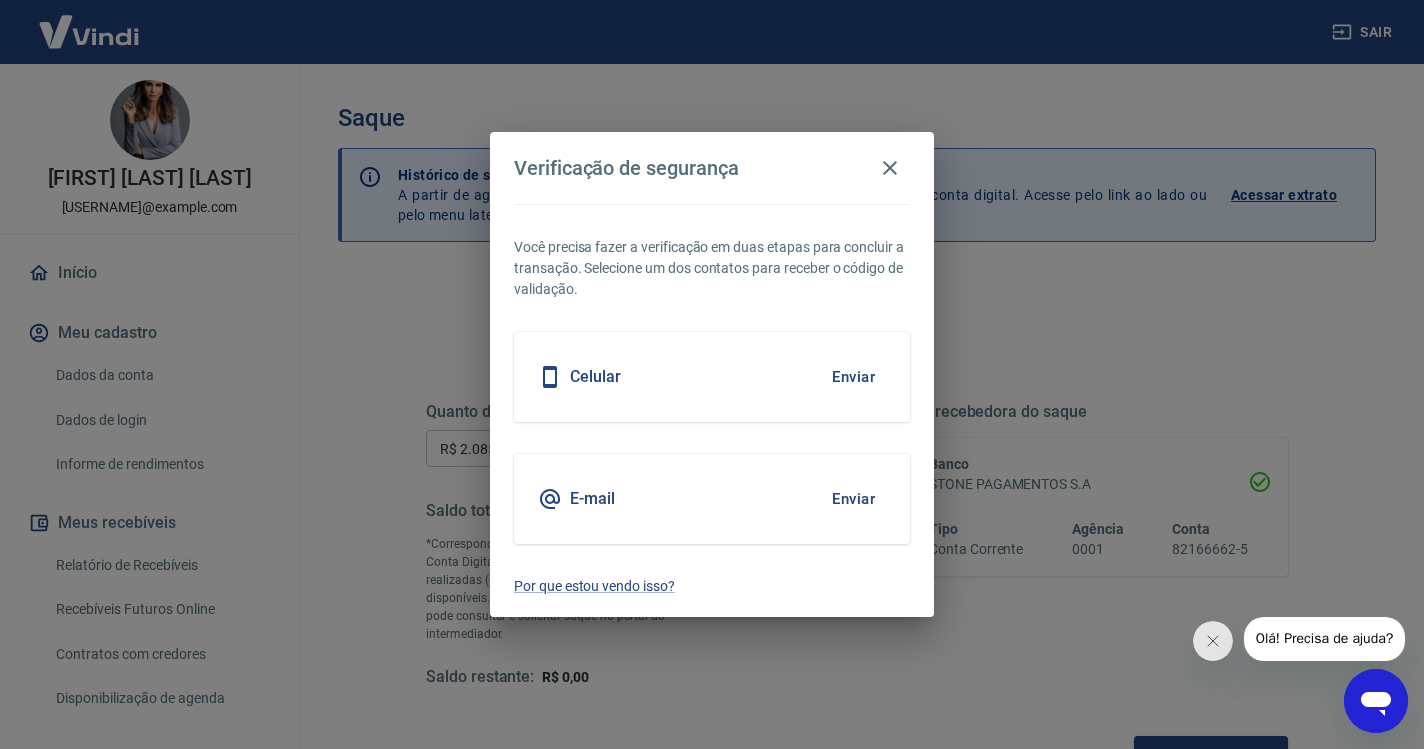 click on "Enviar" at bounding box center (853, 377) 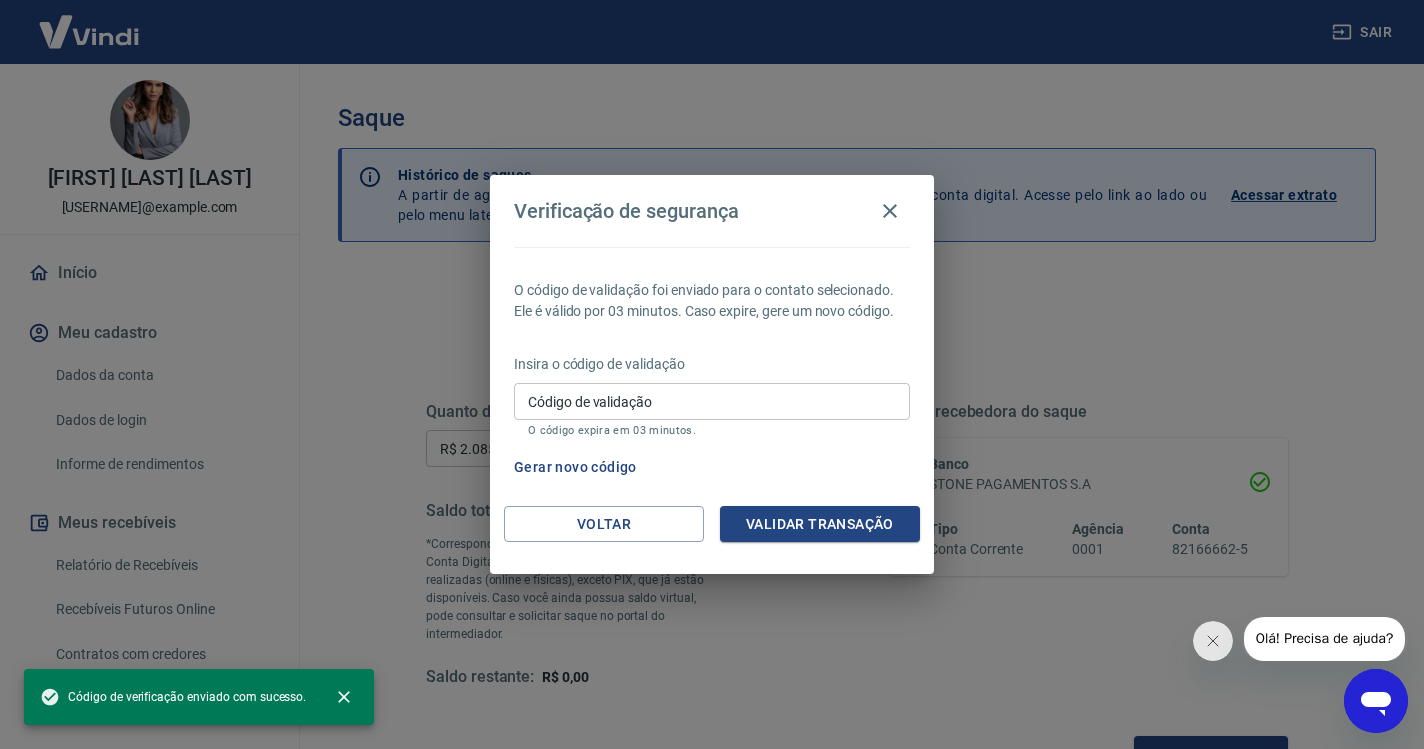 click on "Código de validação" at bounding box center [712, 401] 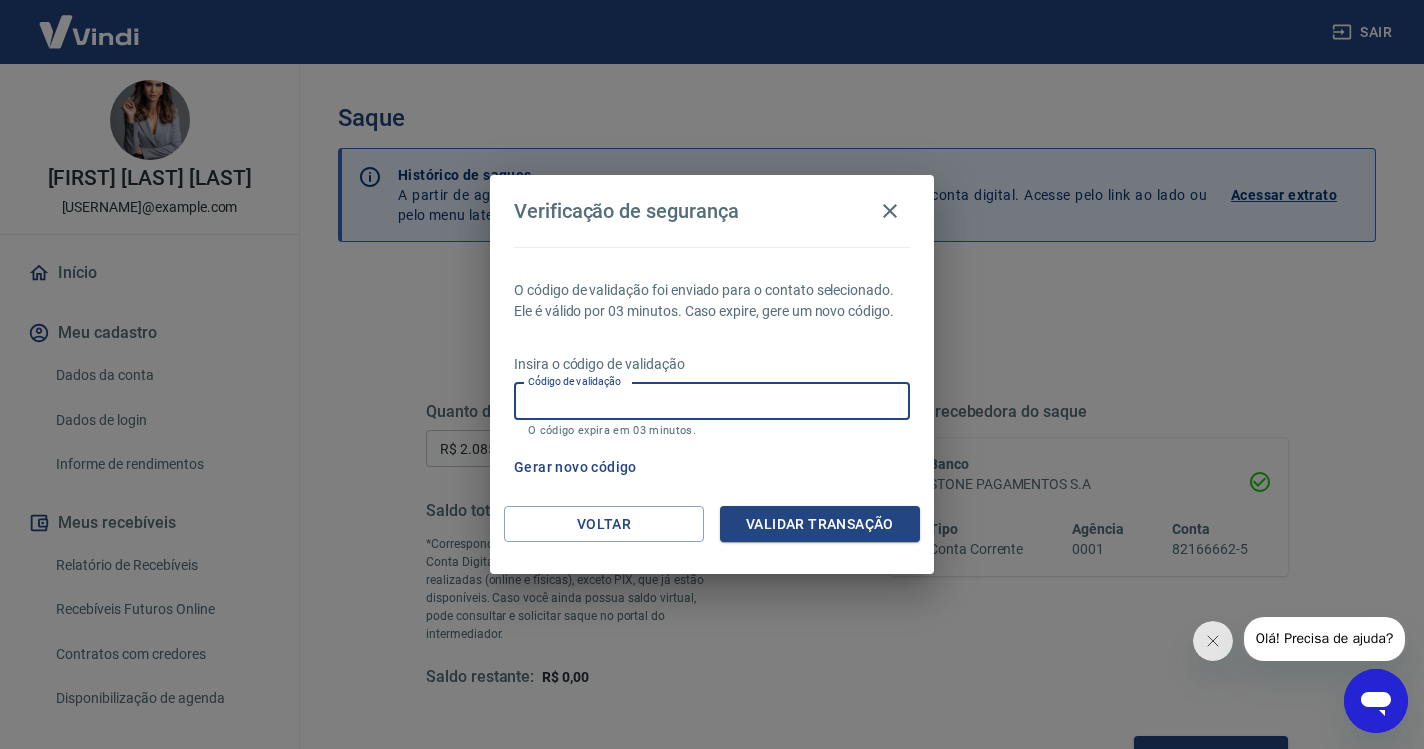 paste on "145908" 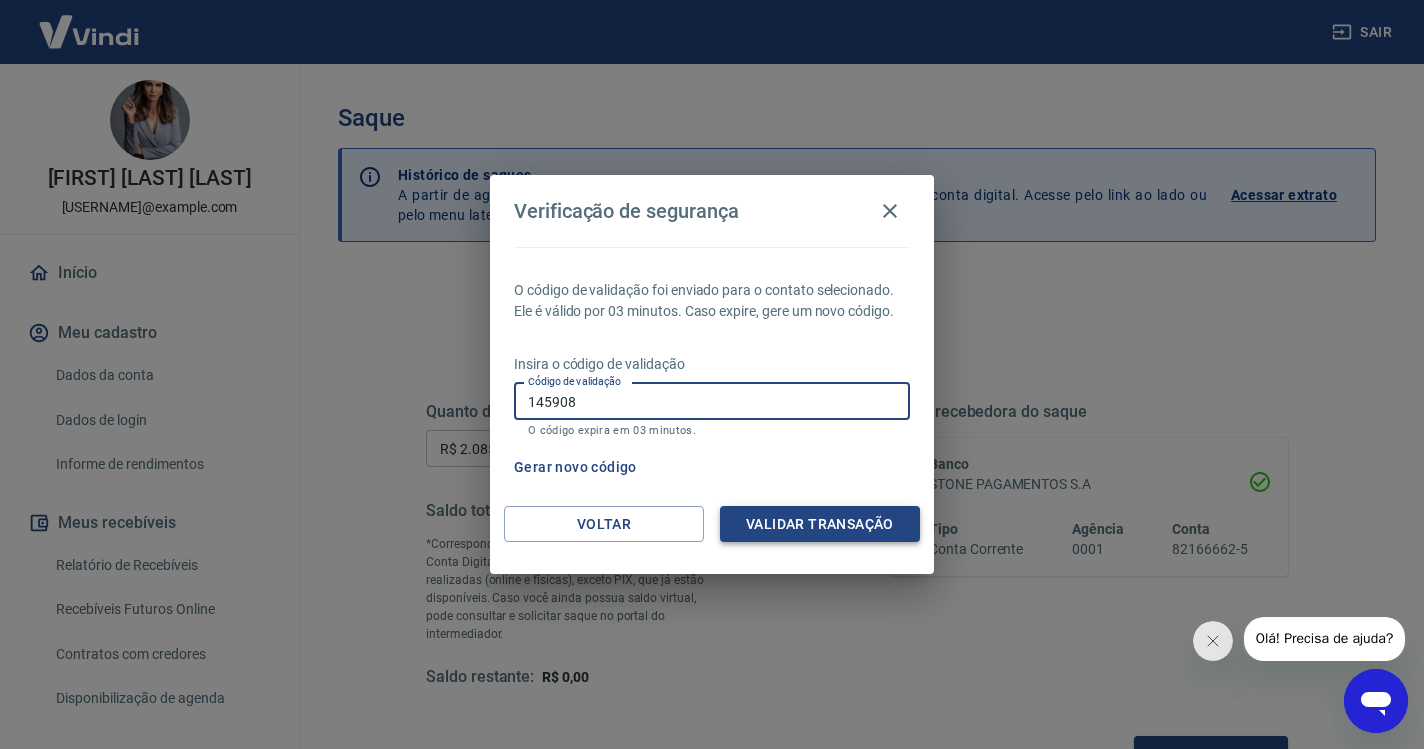 type on "145908" 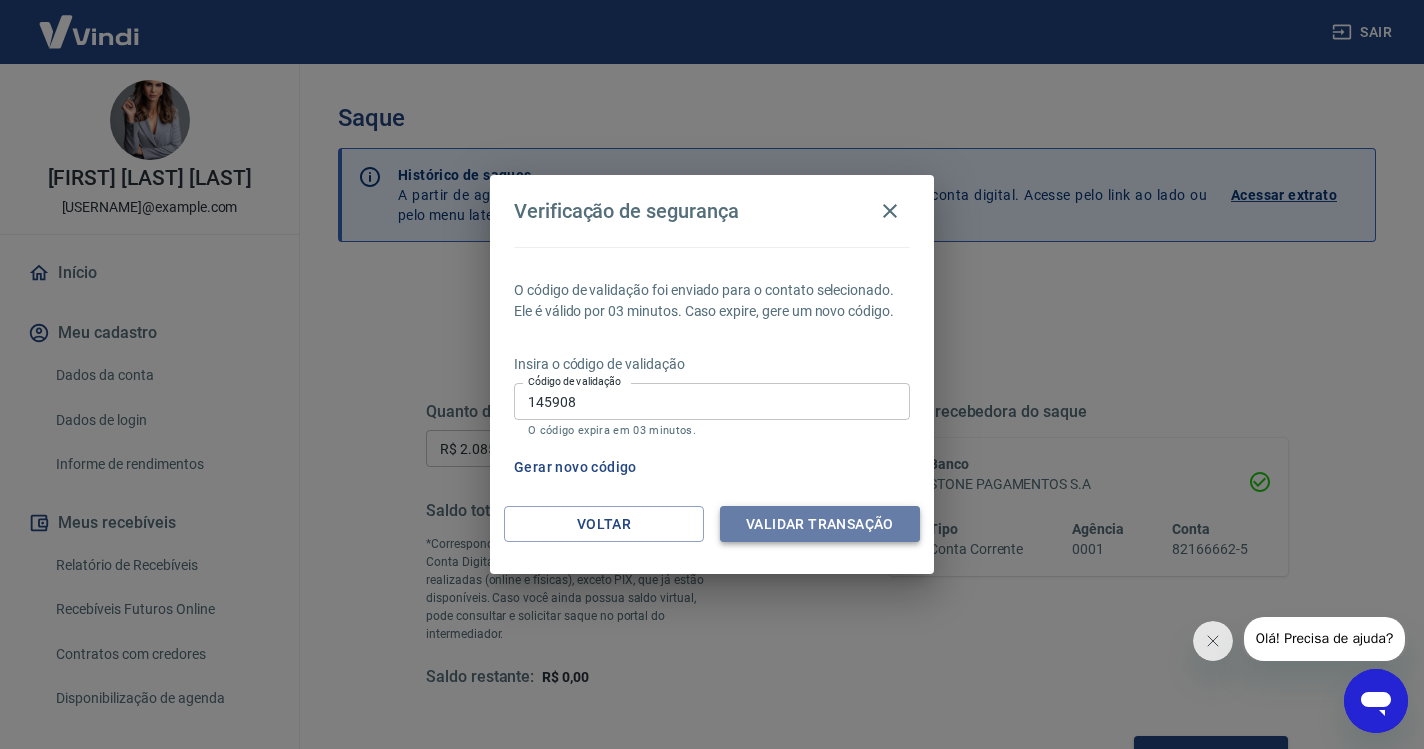 click on "Validar transação" at bounding box center [820, 524] 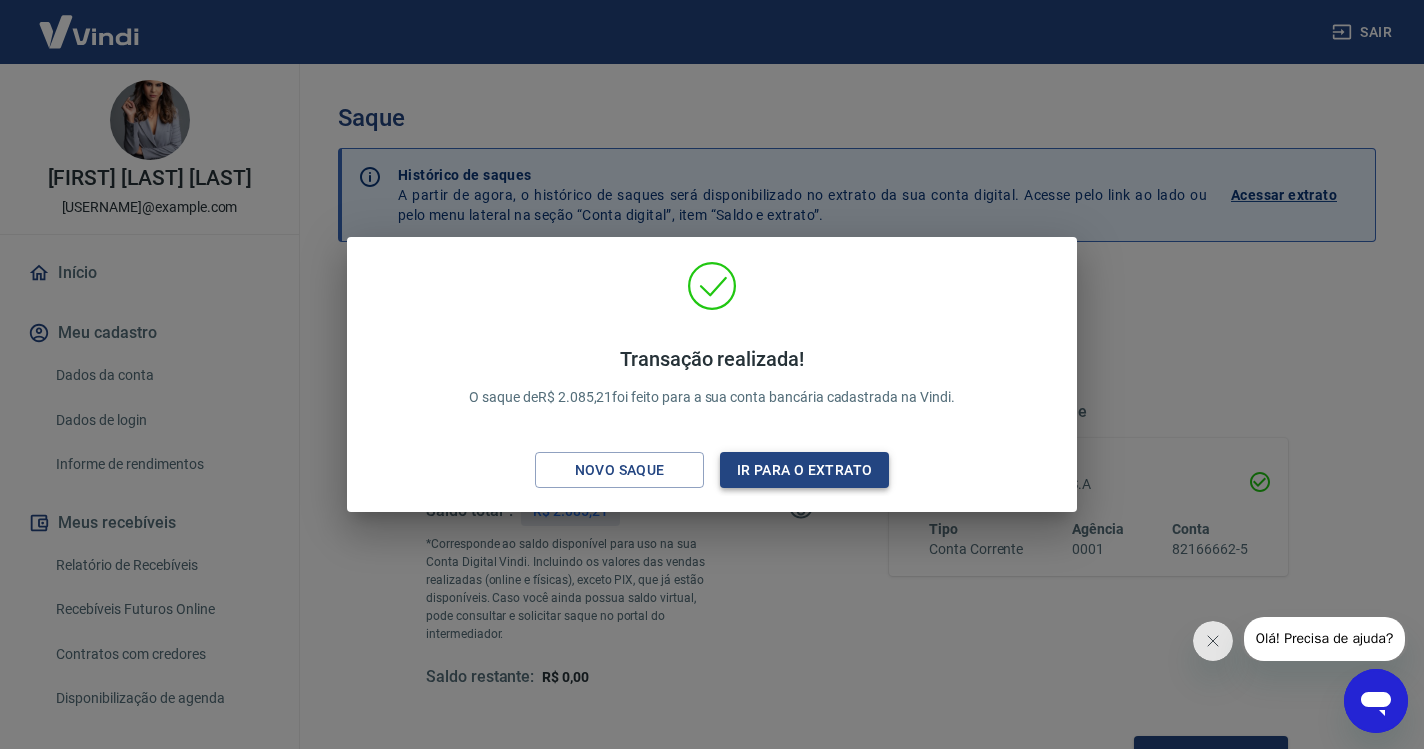 click on "Ir para o extrato" at bounding box center (804, 470) 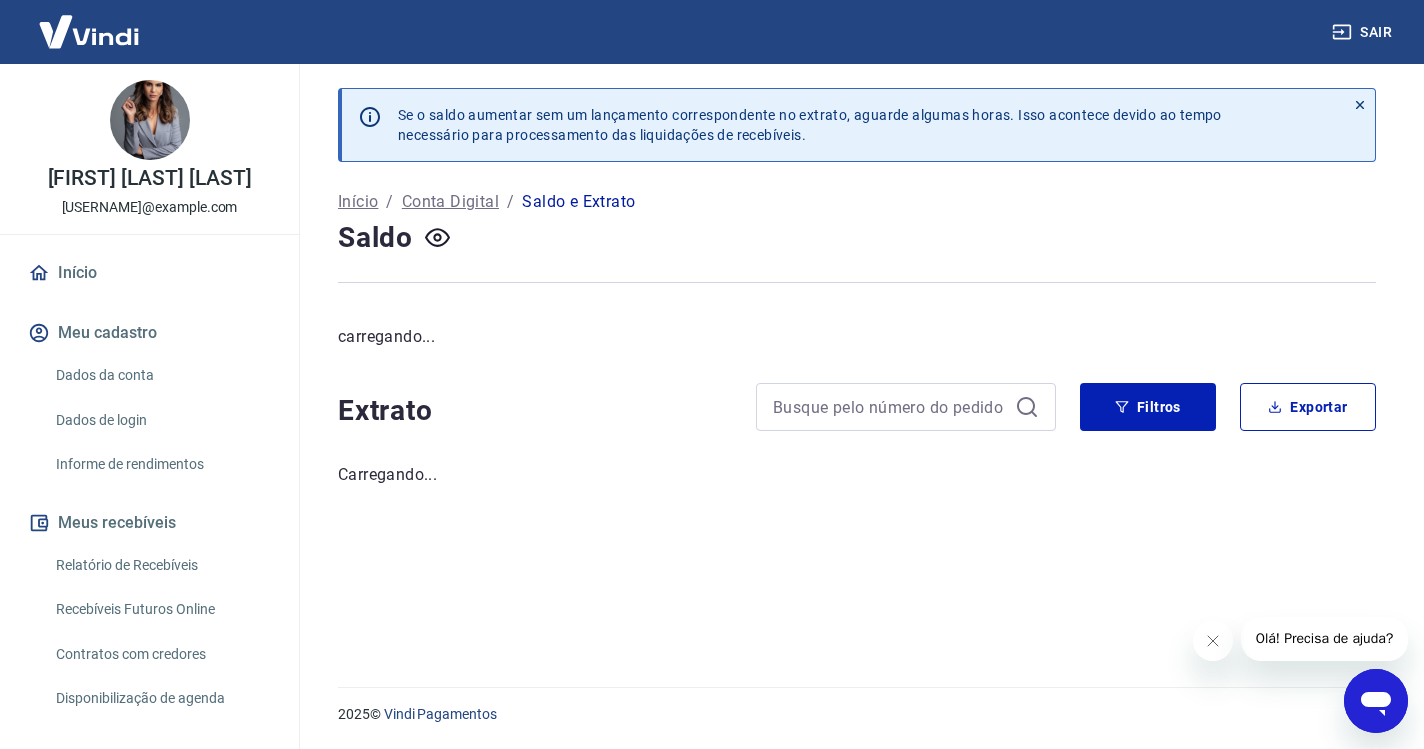 click on "Sair" at bounding box center (1364, 32) 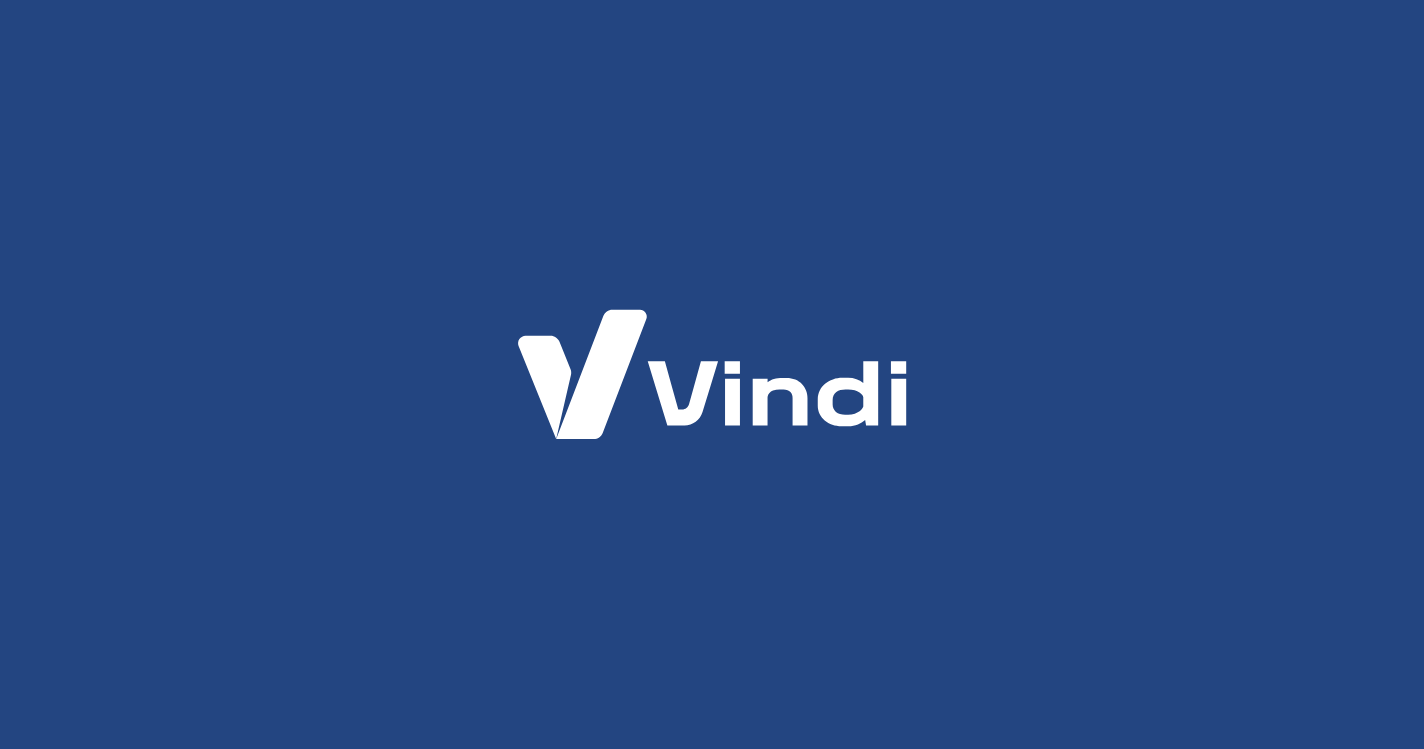 scroll, scrollTop: 0, scrollLeft: 0, axis: both 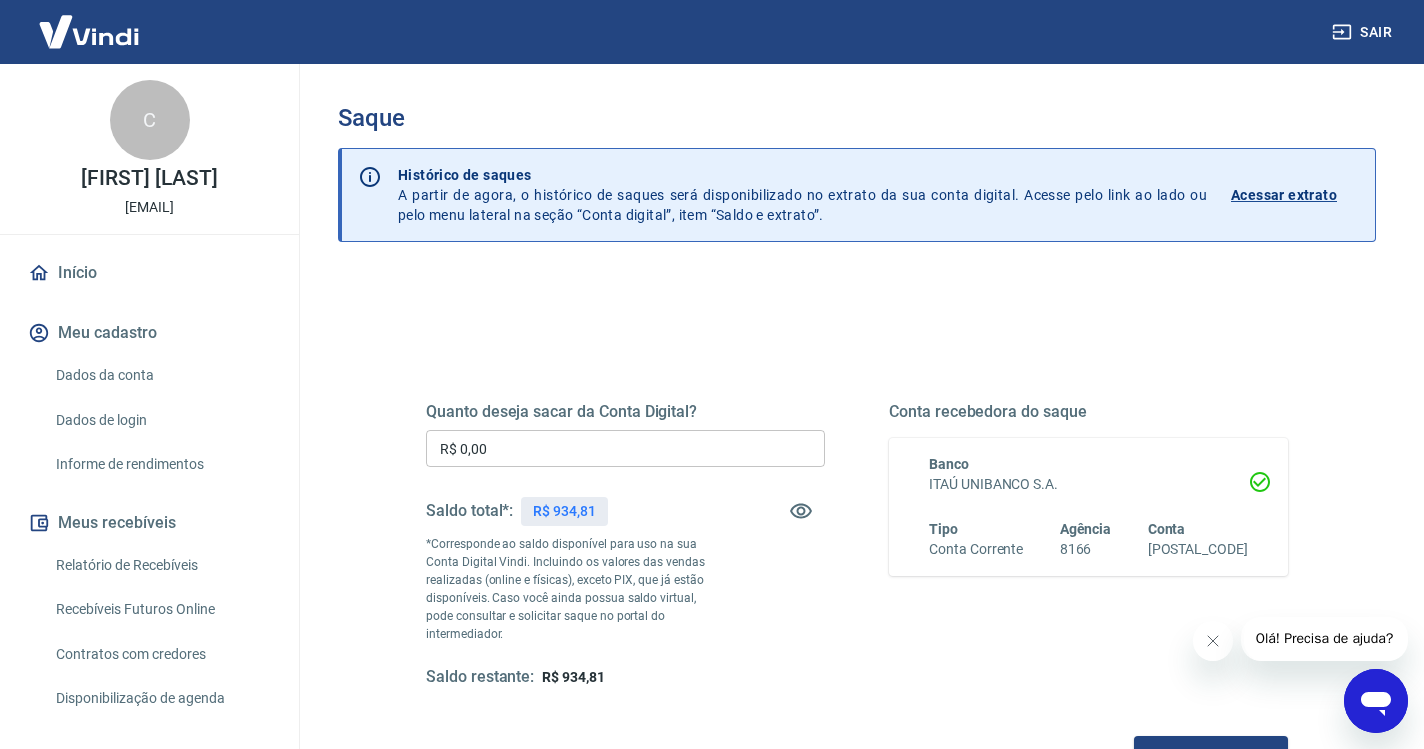 click on "R$ 0,00" at bounding box center [625, 448] 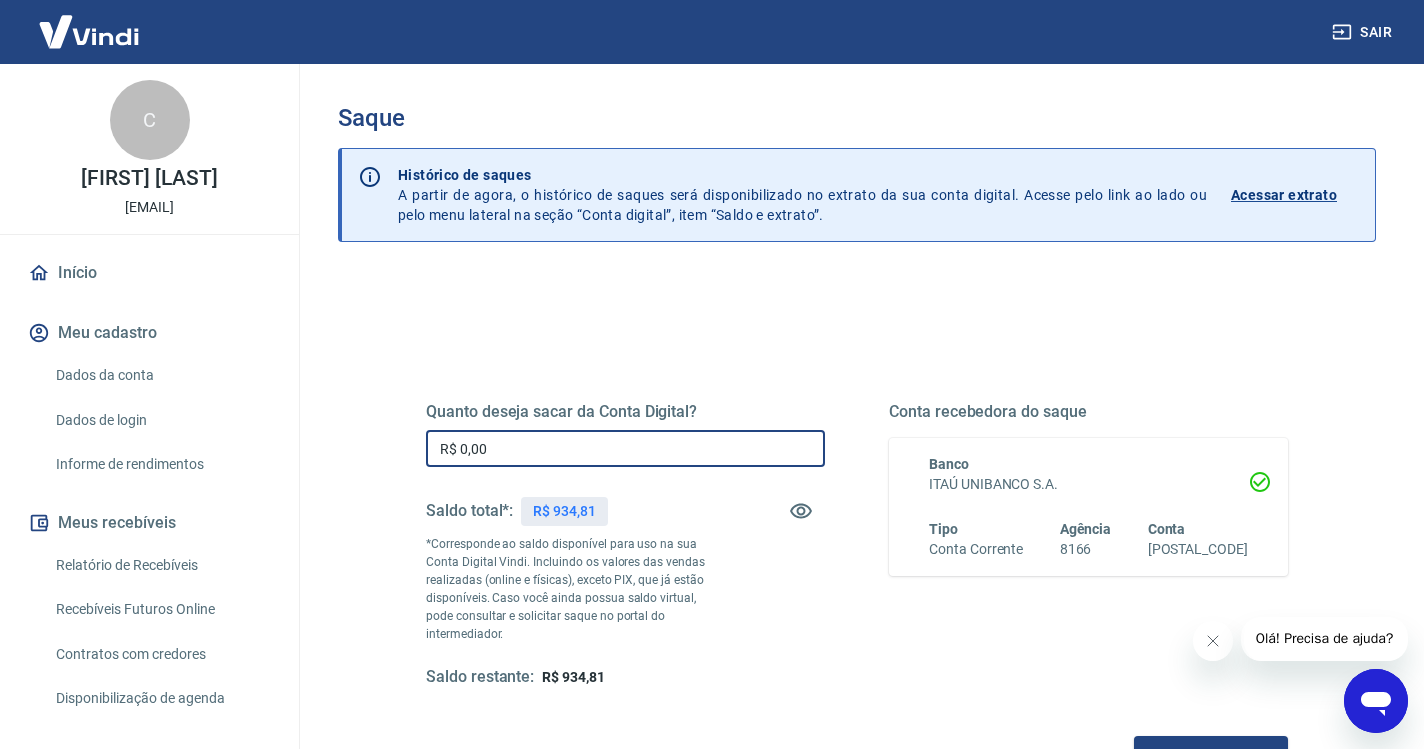 scroll, scrollTop: 0, scrollLeft: 0, axis: both 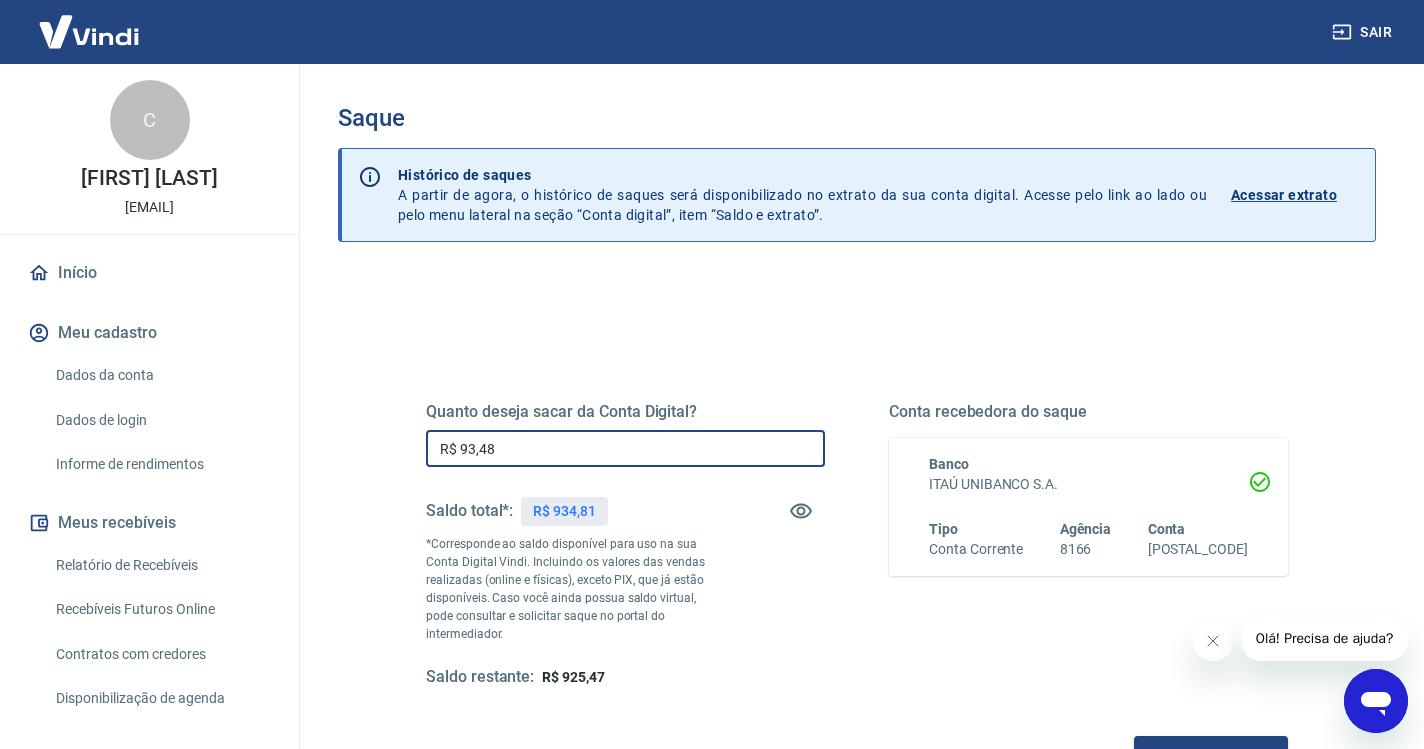 type on "R$ 934,81" 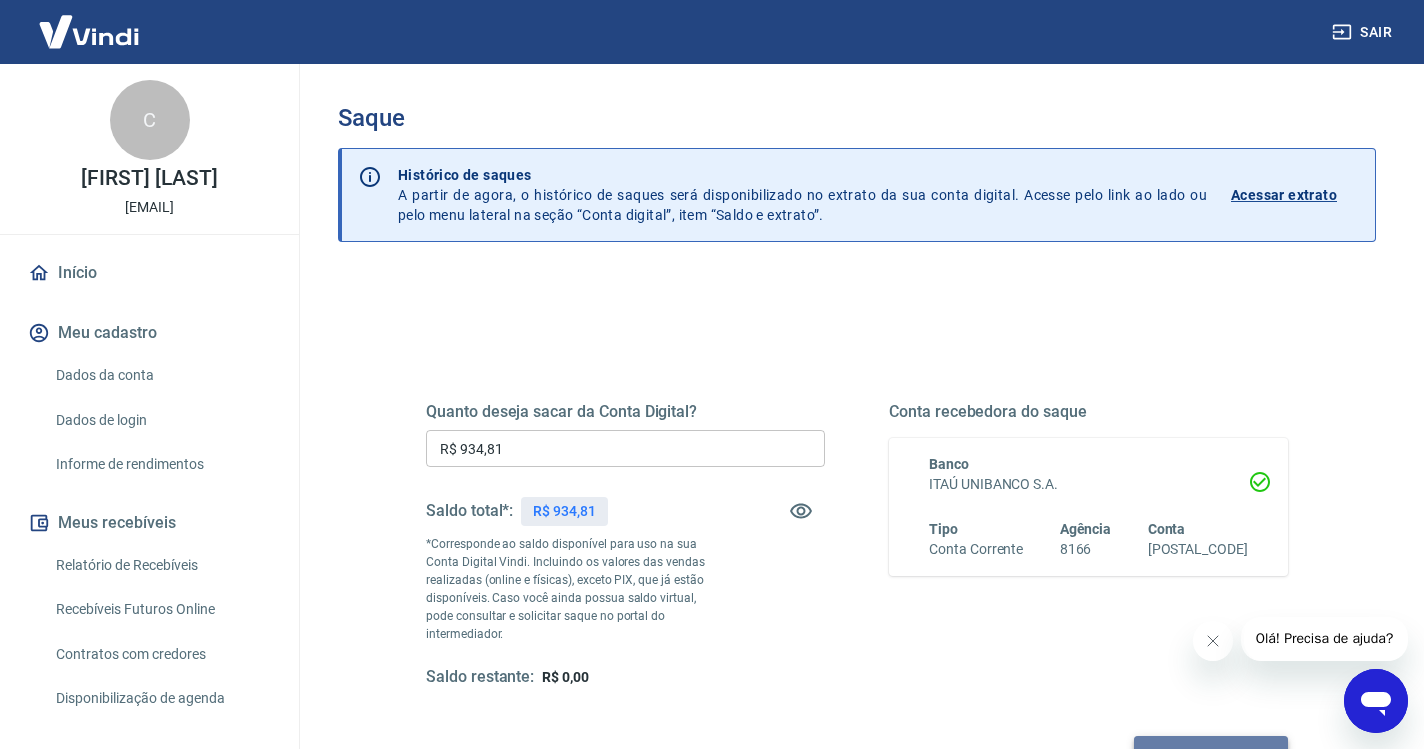 click on "Solicitar saque" at bounding box center [1211, 754] 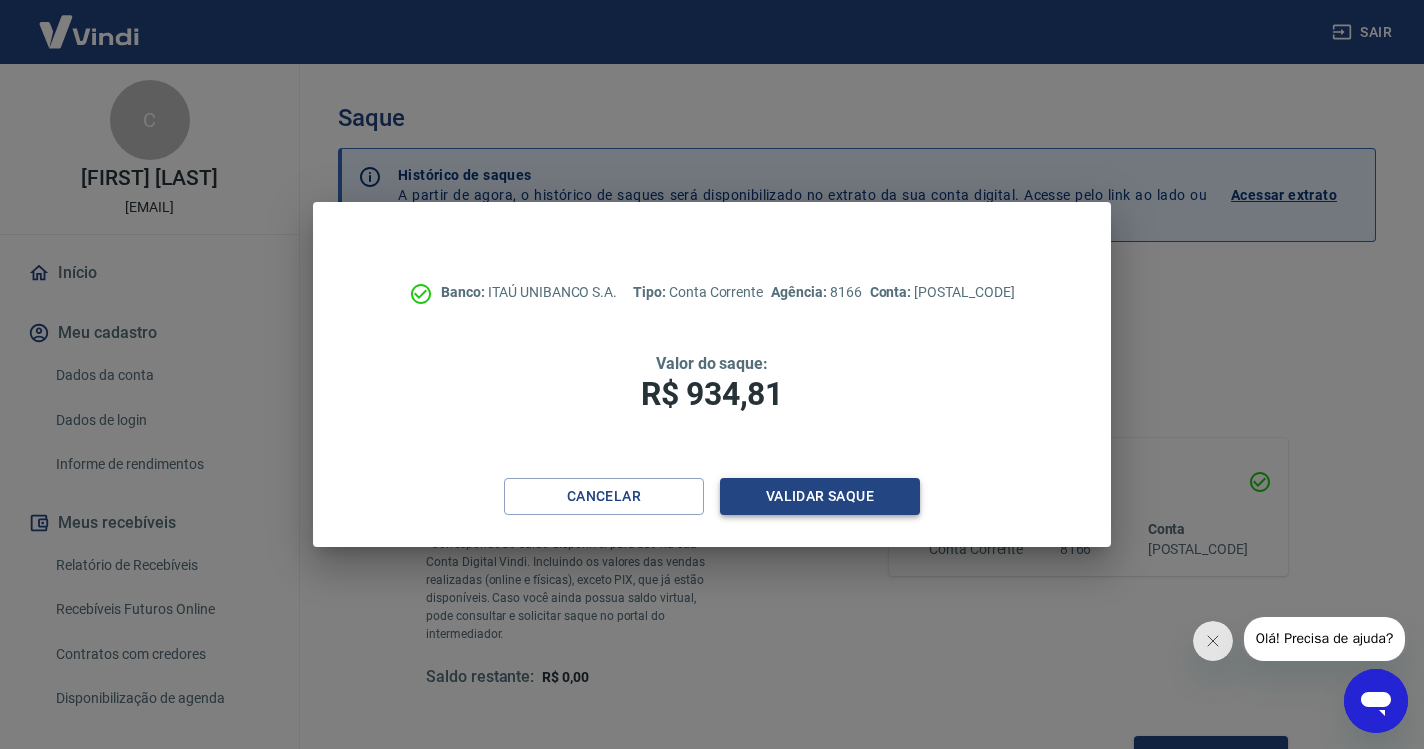 click on "Validar saque" at bounding box center (820, 496) 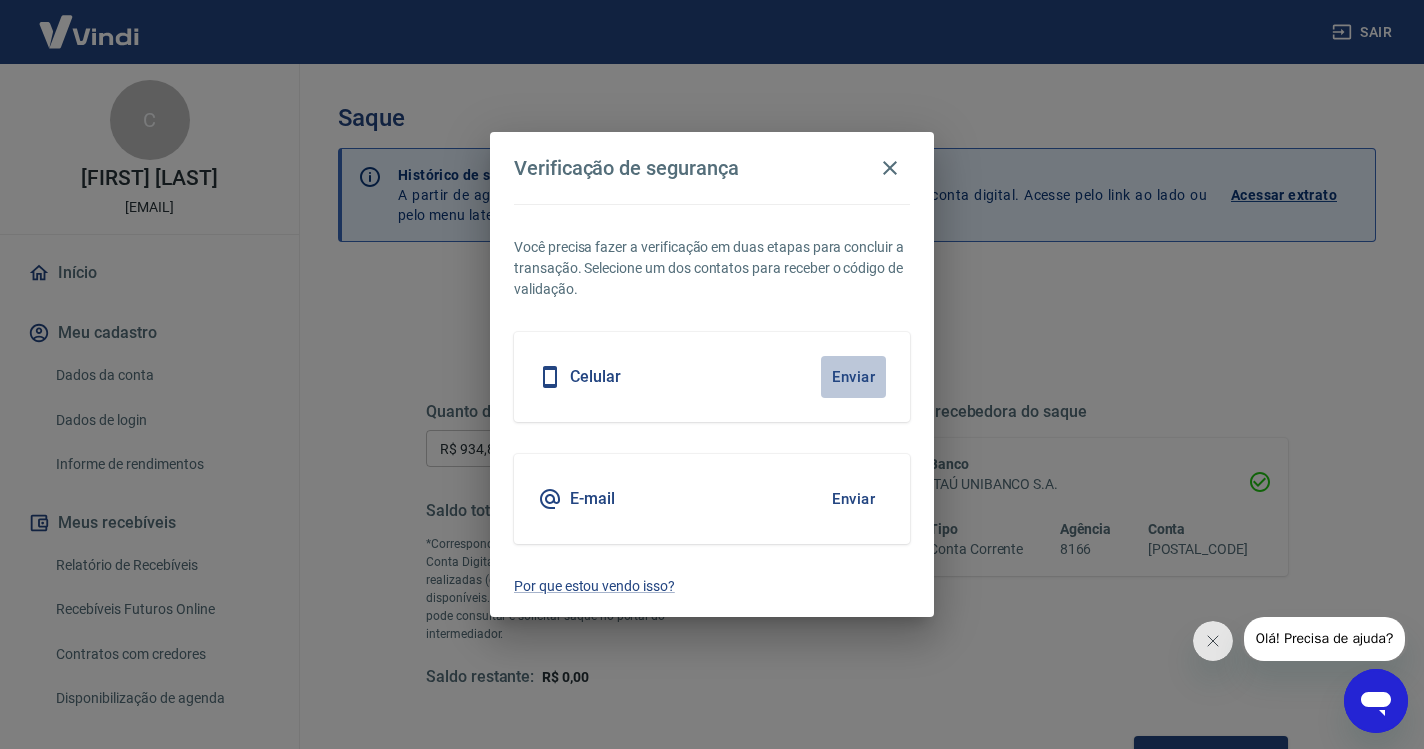 click on "Enviar" at bounding box center [853, 377] 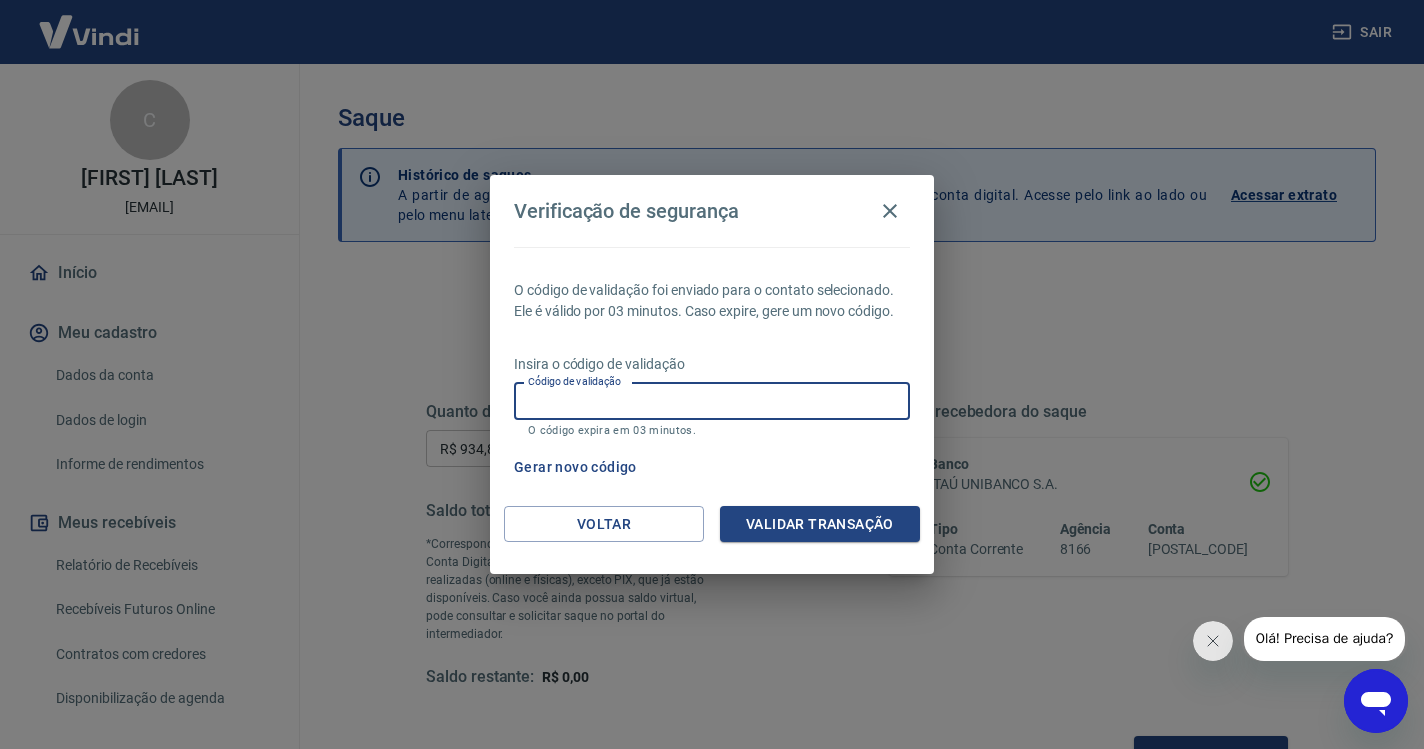 click on "Código de validação" at bounding box center [712, 401] 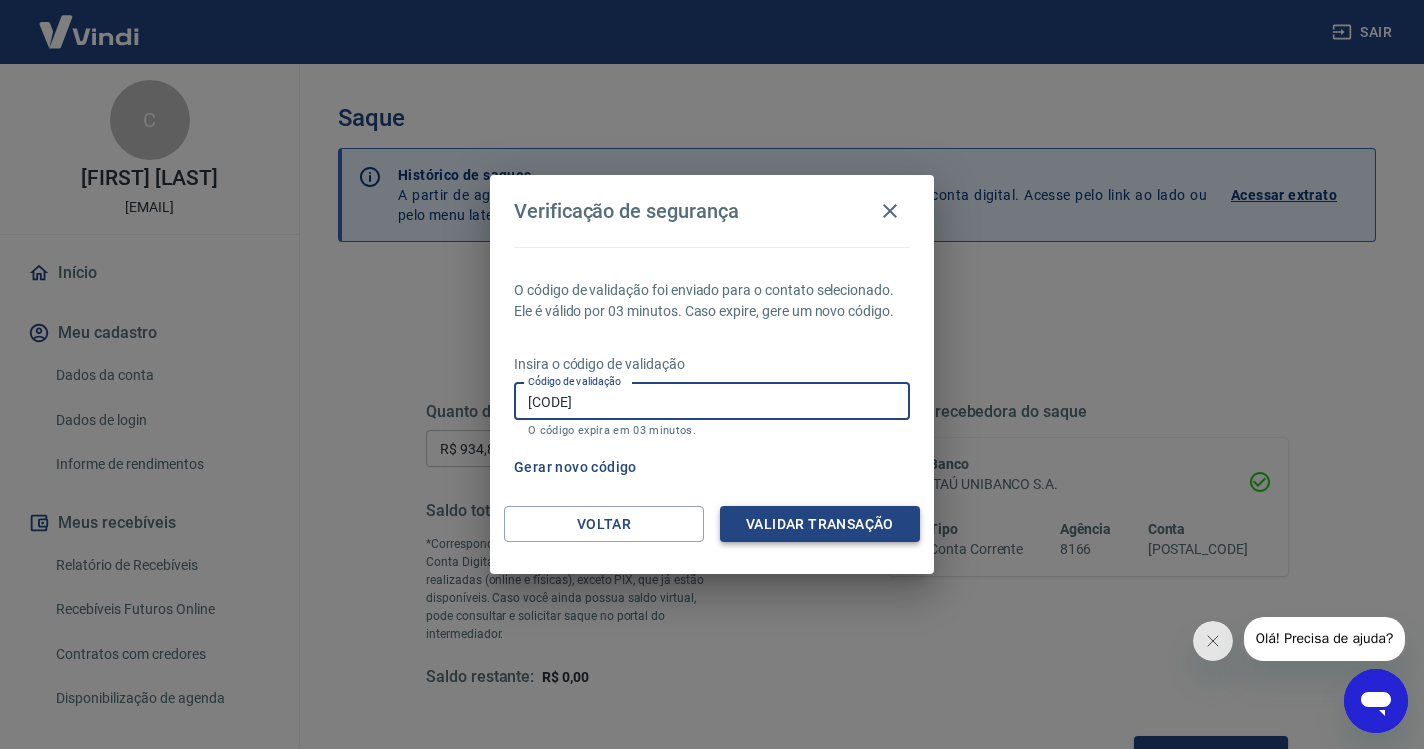 type on "366932" 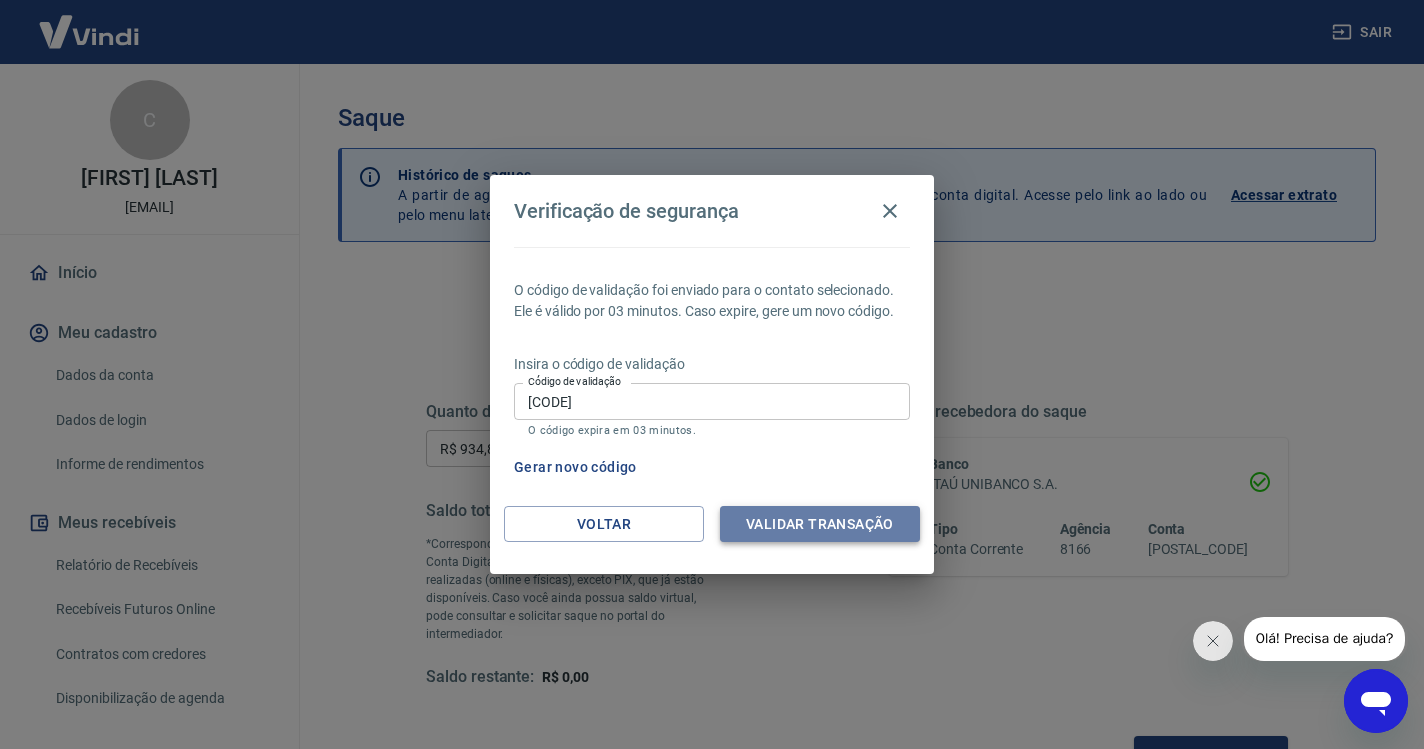 click on "Validar transação" at bounding box center [820, 524] 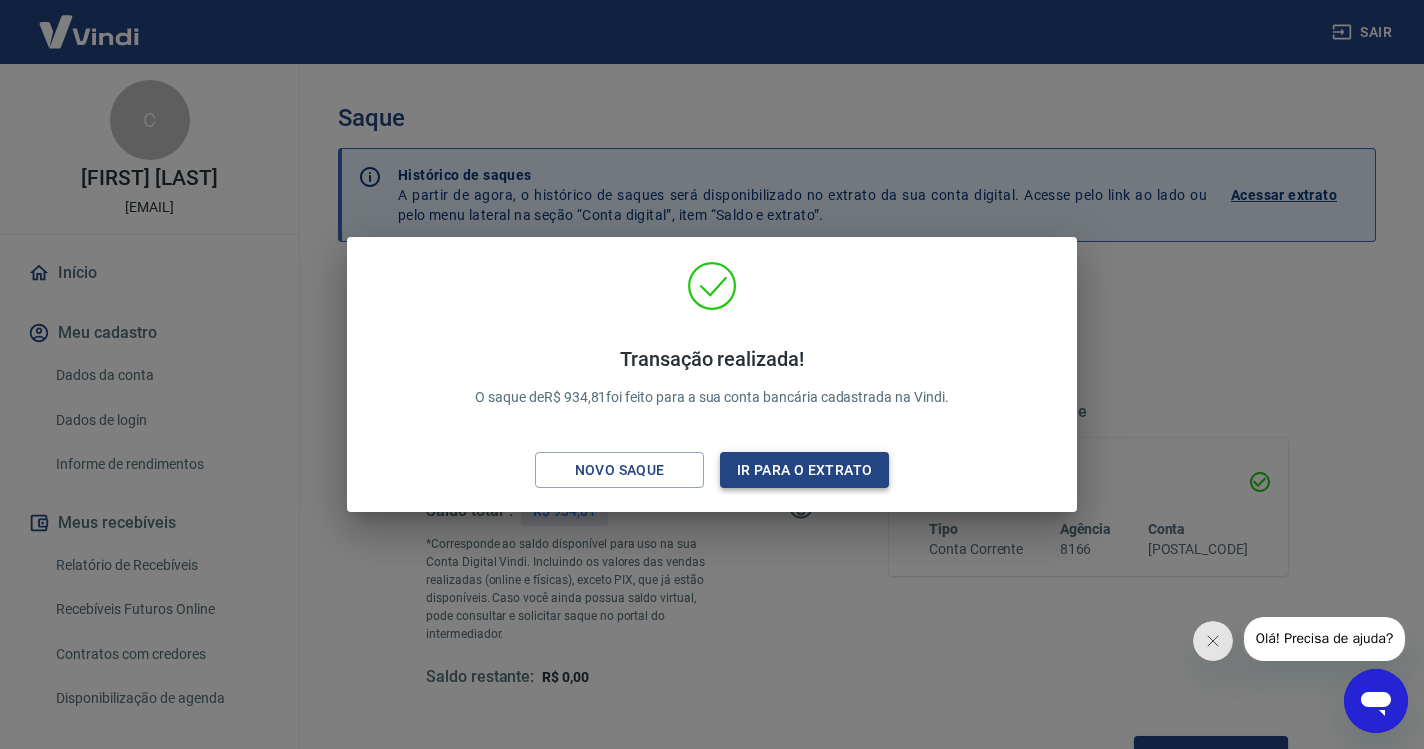 click on "Ir para o extrato" at bounding box center [804, 470] 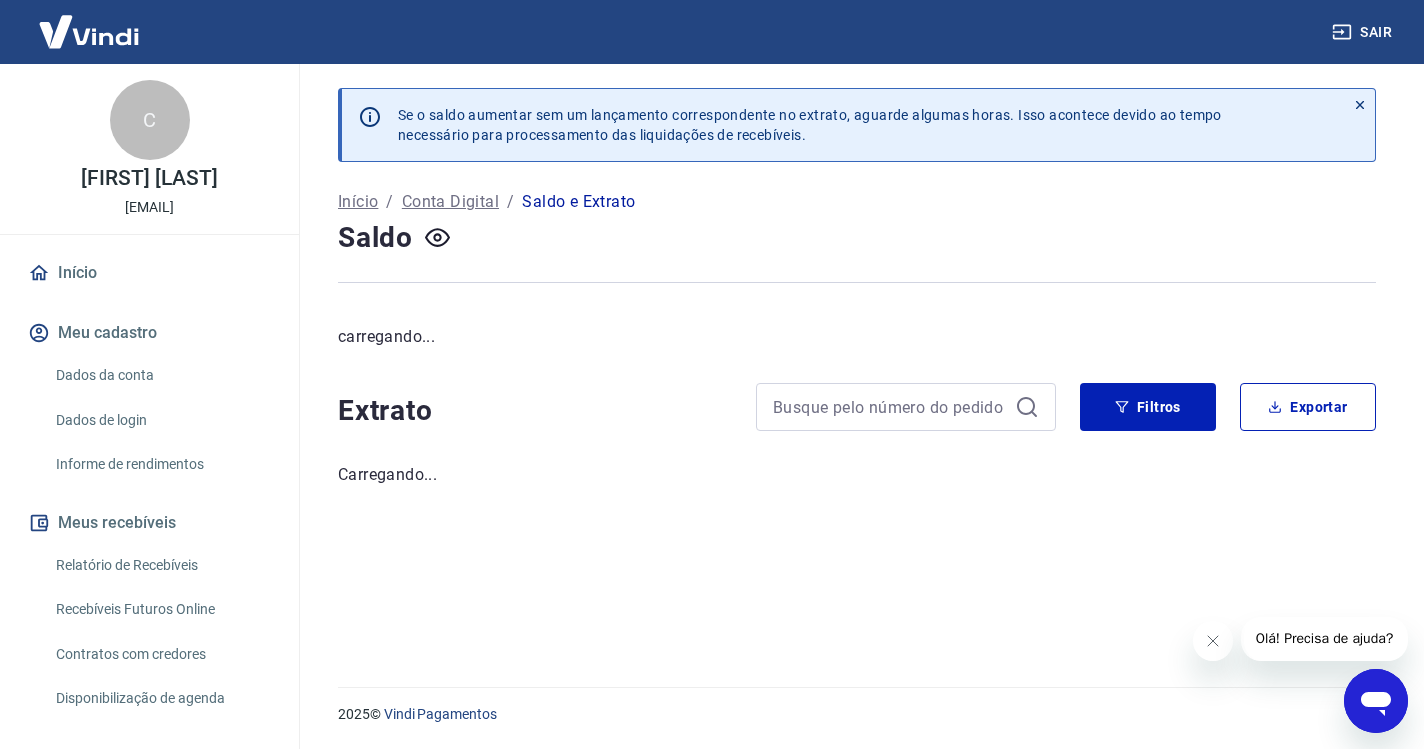 click on "Início" at bounding box center [149, 273] 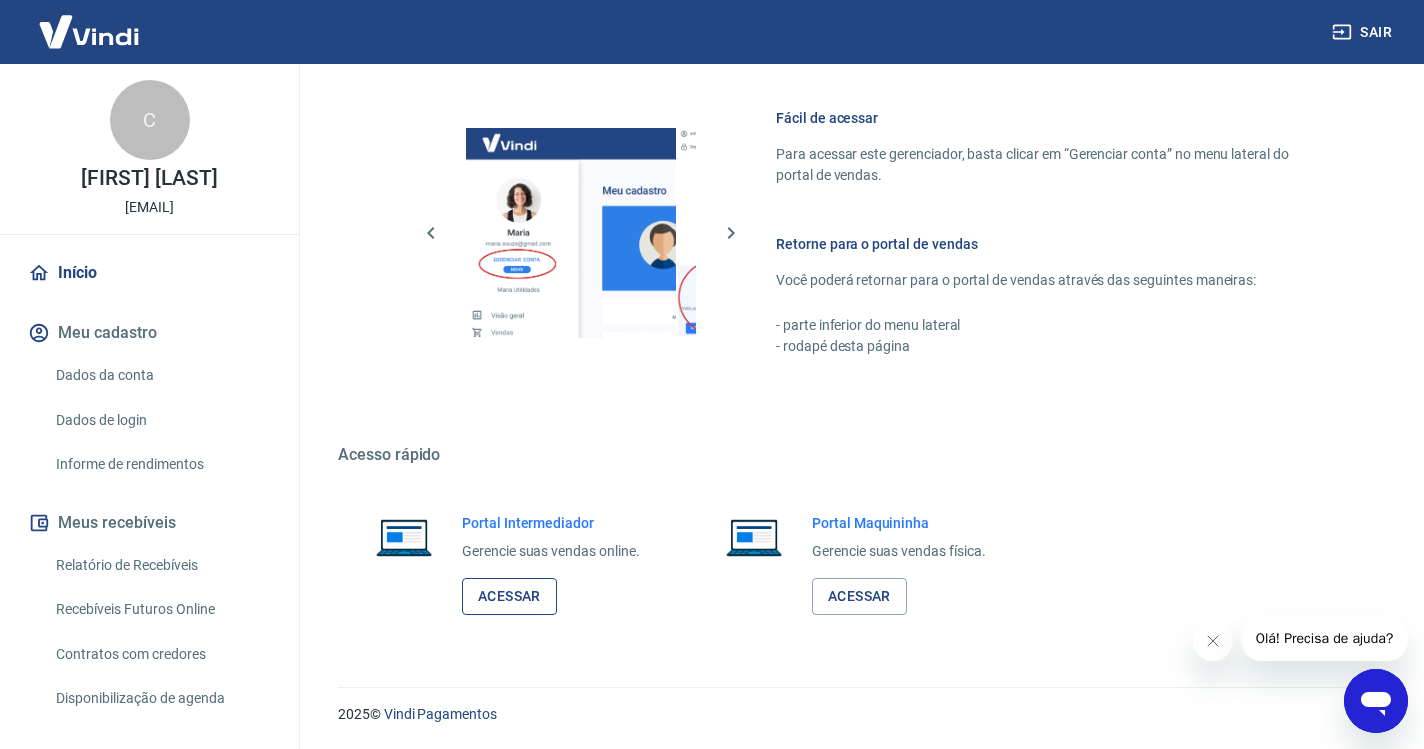 scroll, scrollTop: 849, scrollLeft: 0, axis: vertical 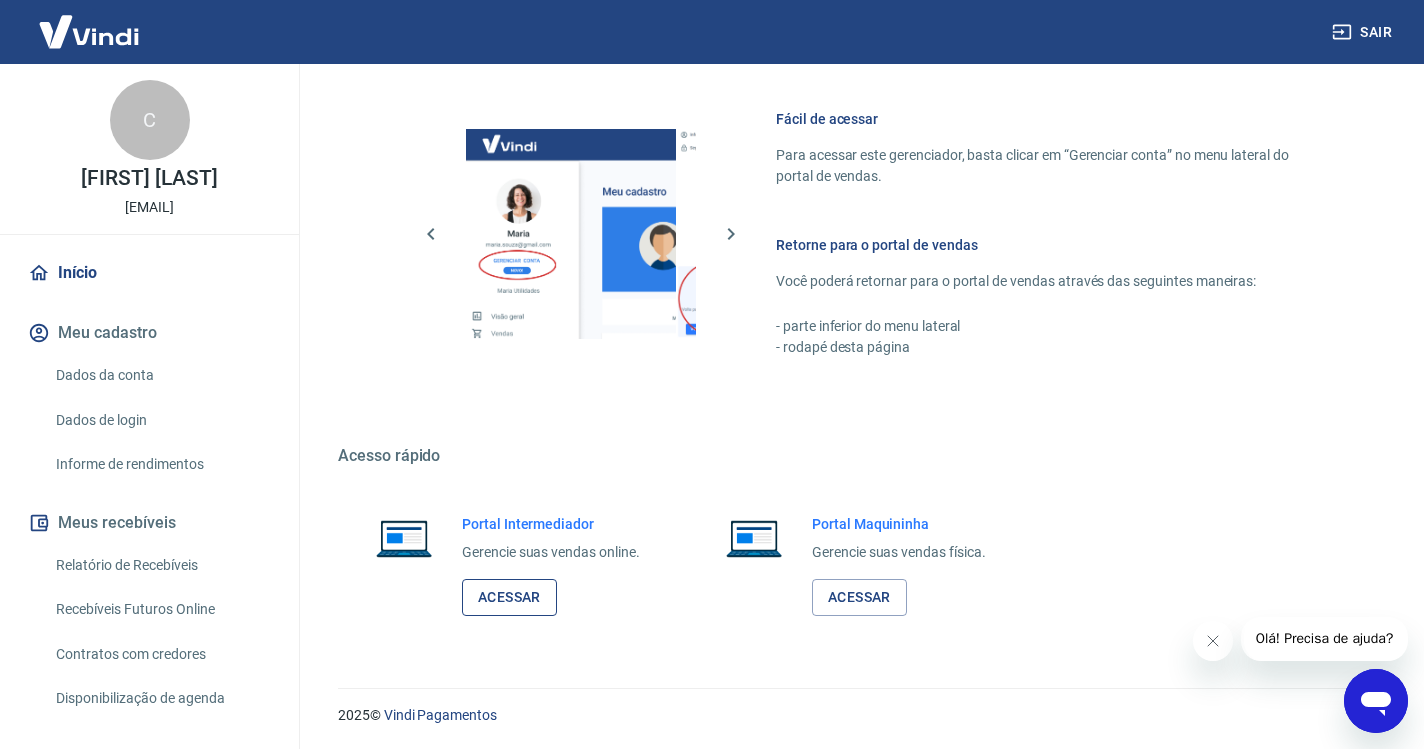 click on "Acessar" at bounding box center (509, 597) 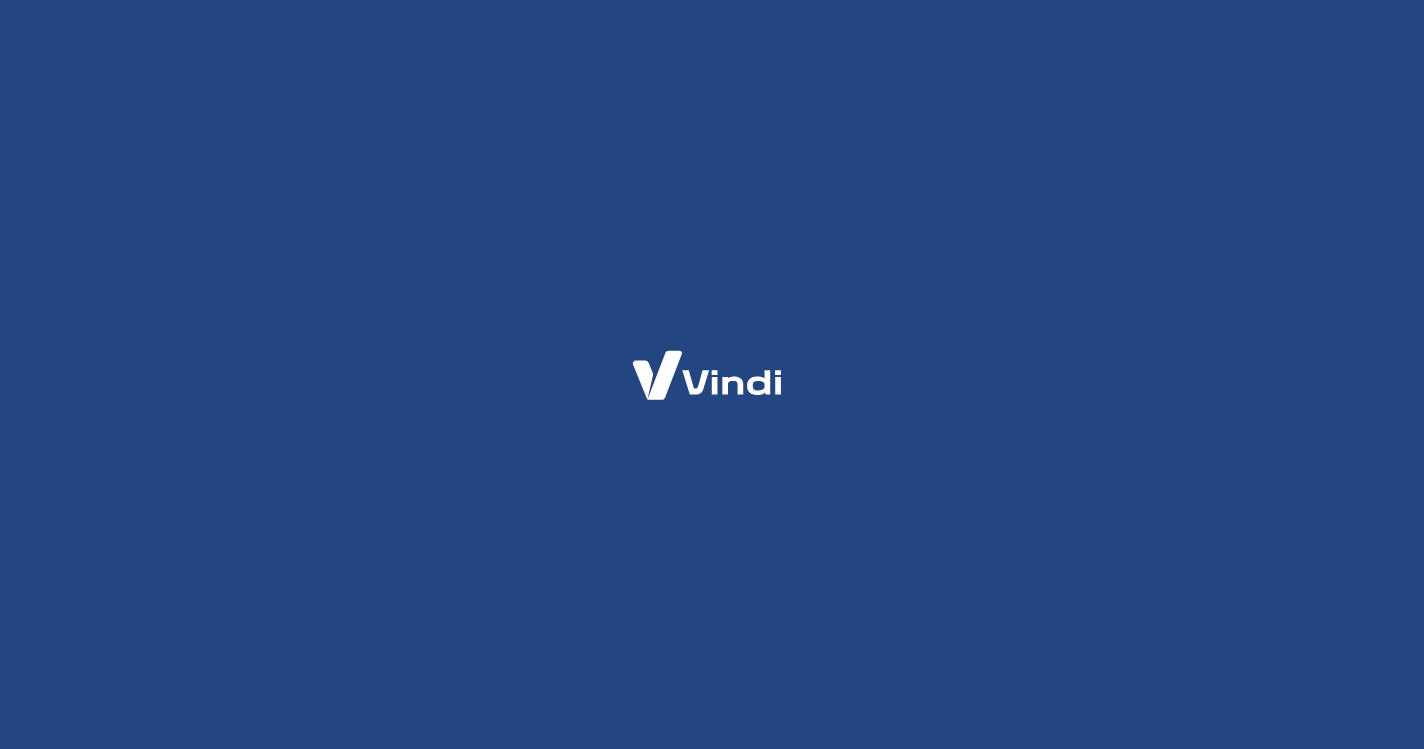 scroll, scrollTop: 0, scrollLeft: 0, axis: both 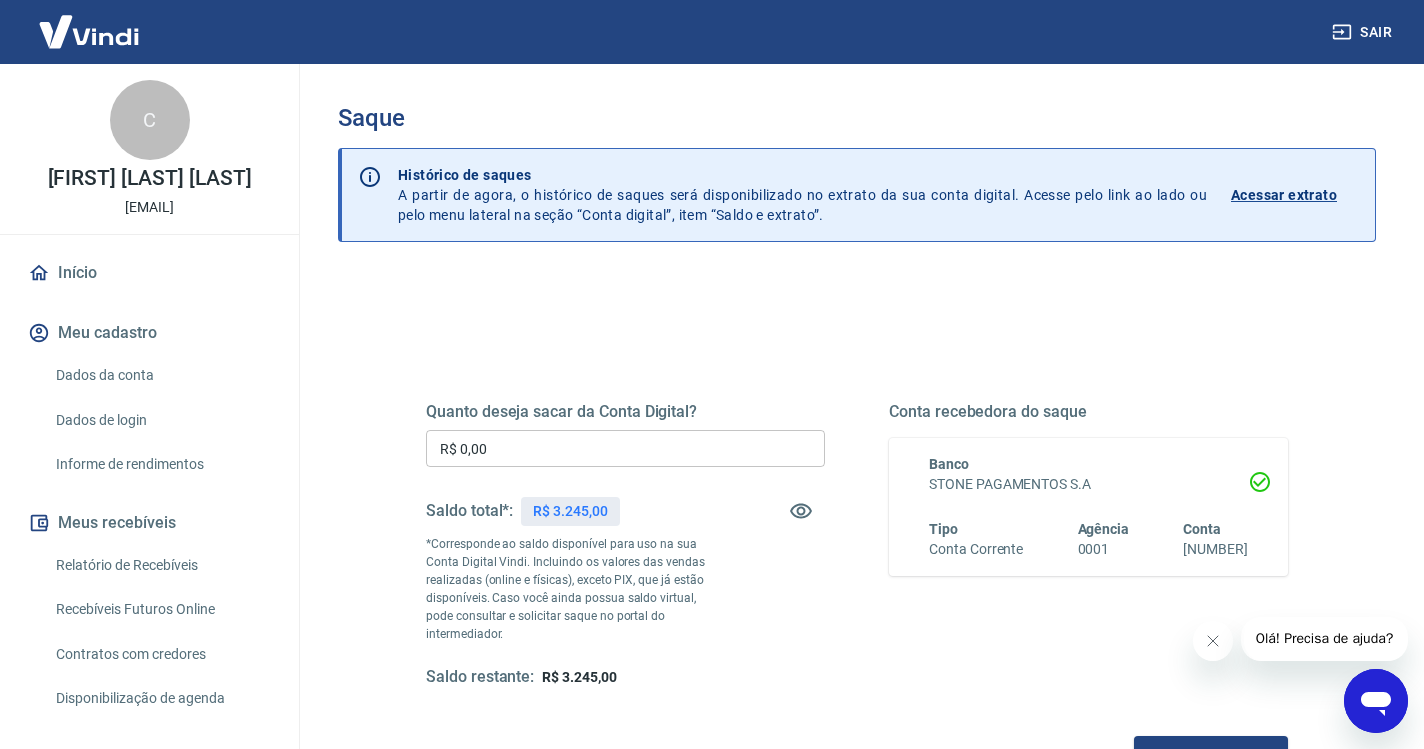 click on "R$ 0,00" at bounding box center [625, 448] 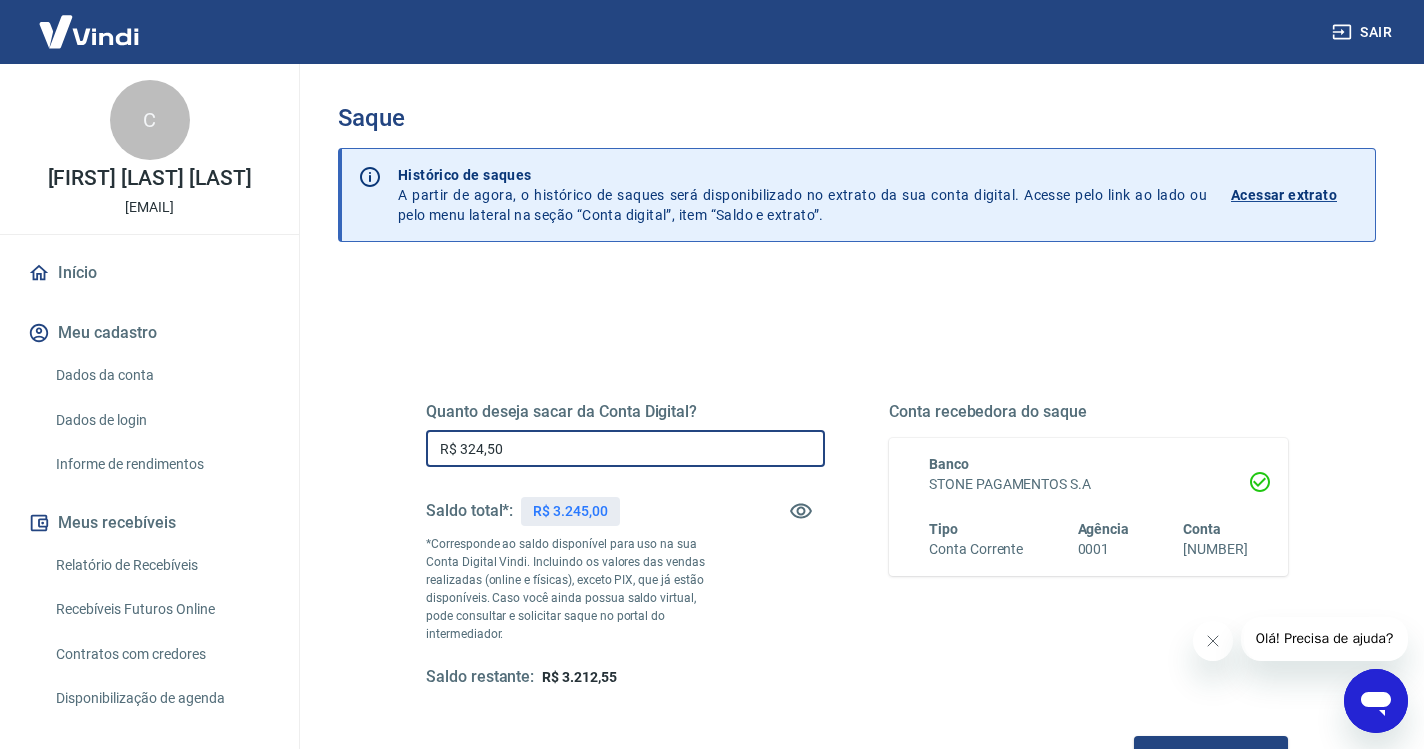 type on "R$ 3.245,00" 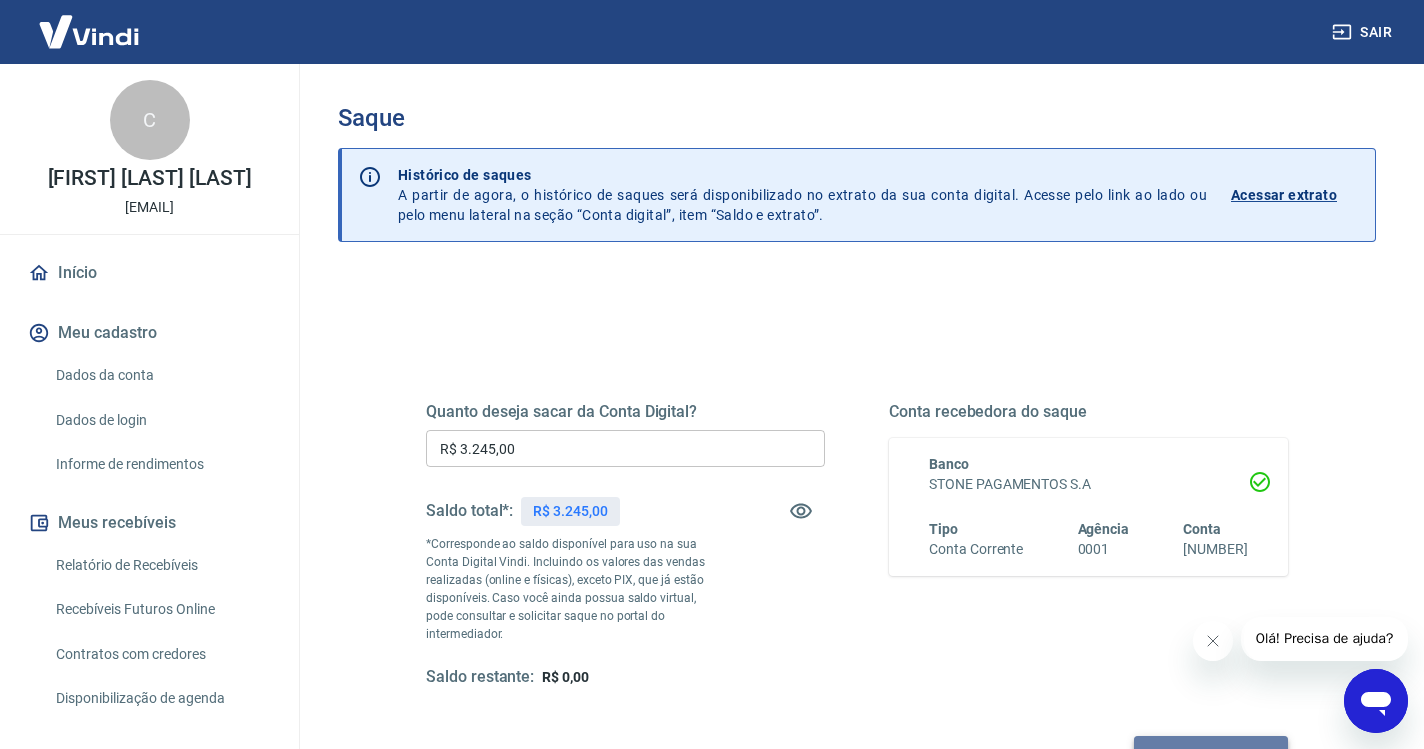 click on "Solicitar saque" at bounding box center [1211, 754] 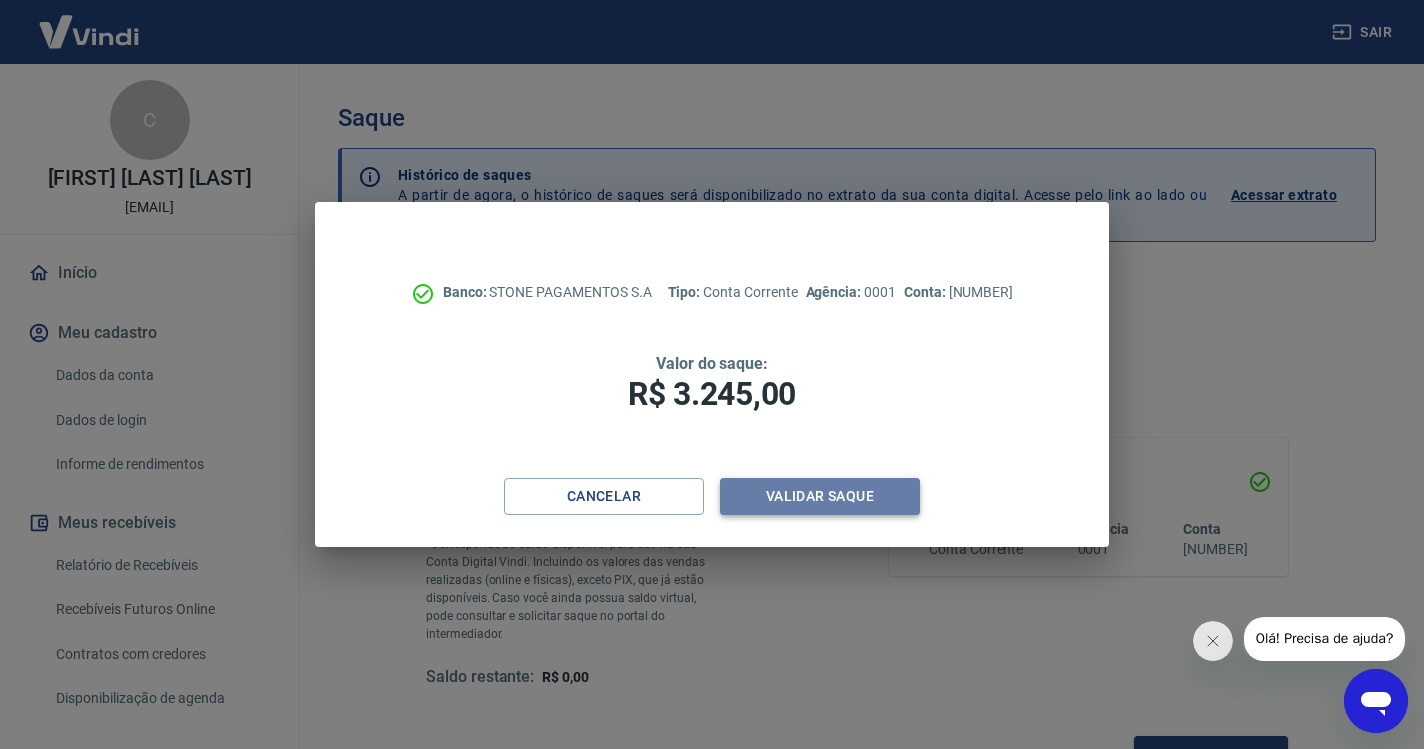 click on "Validar saque" at bounding box center (820, 496) 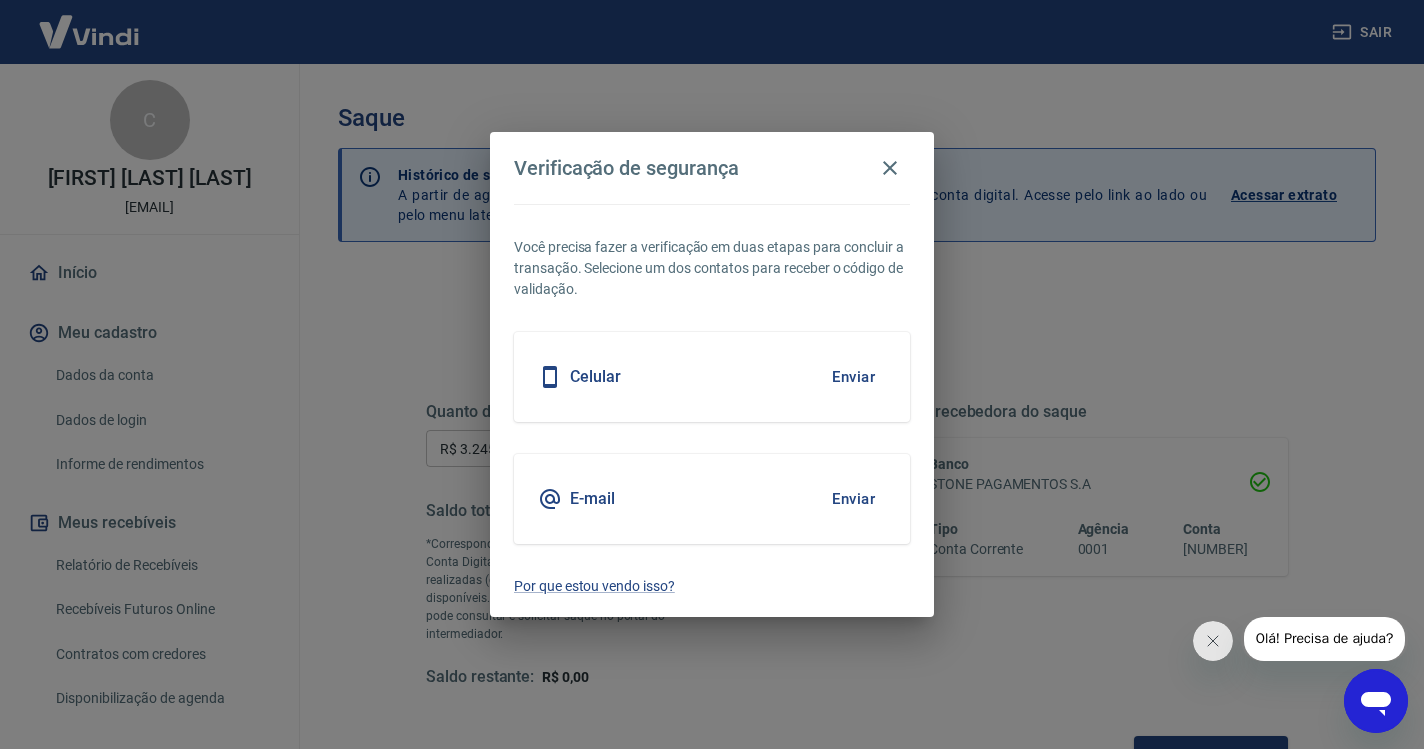 click on "Enviar" at bounding box center [853, 377] 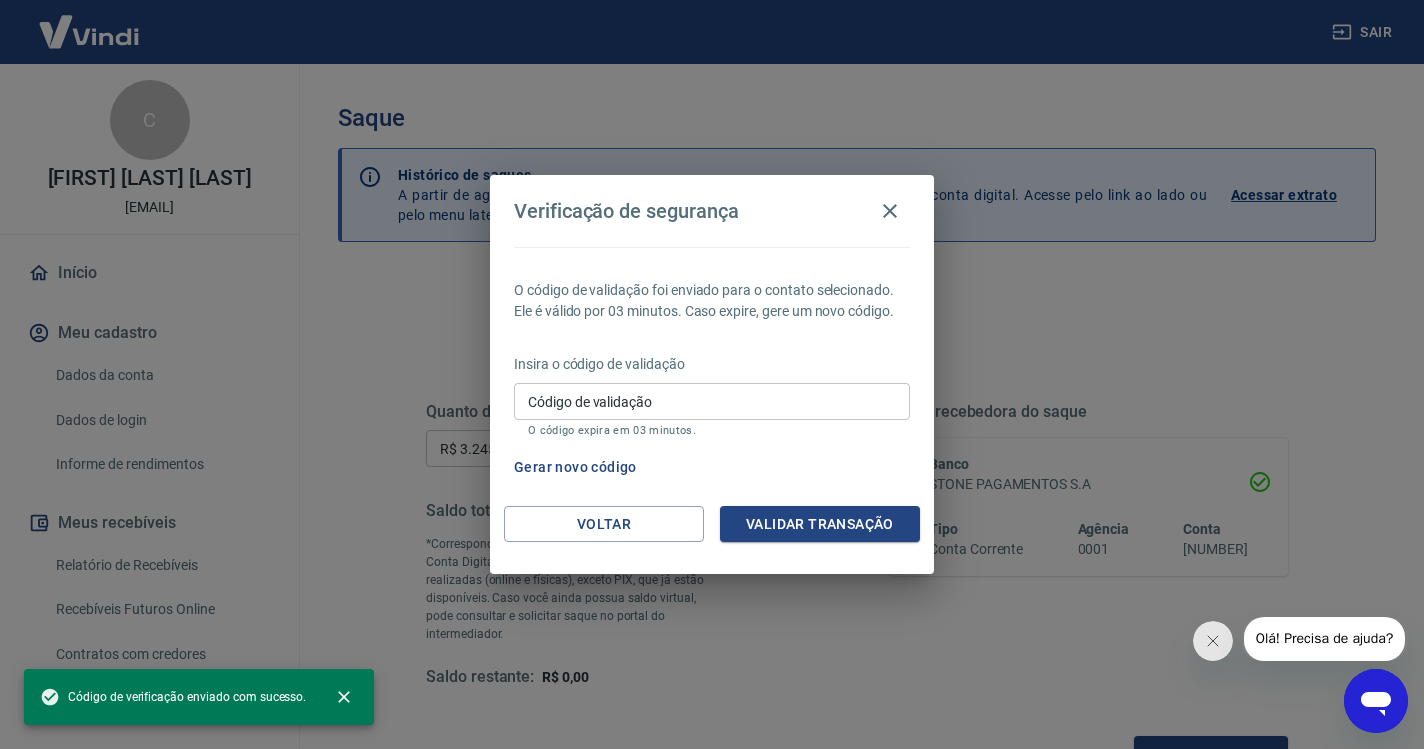 click on "Código de validação" at bounding box center (712, 401) 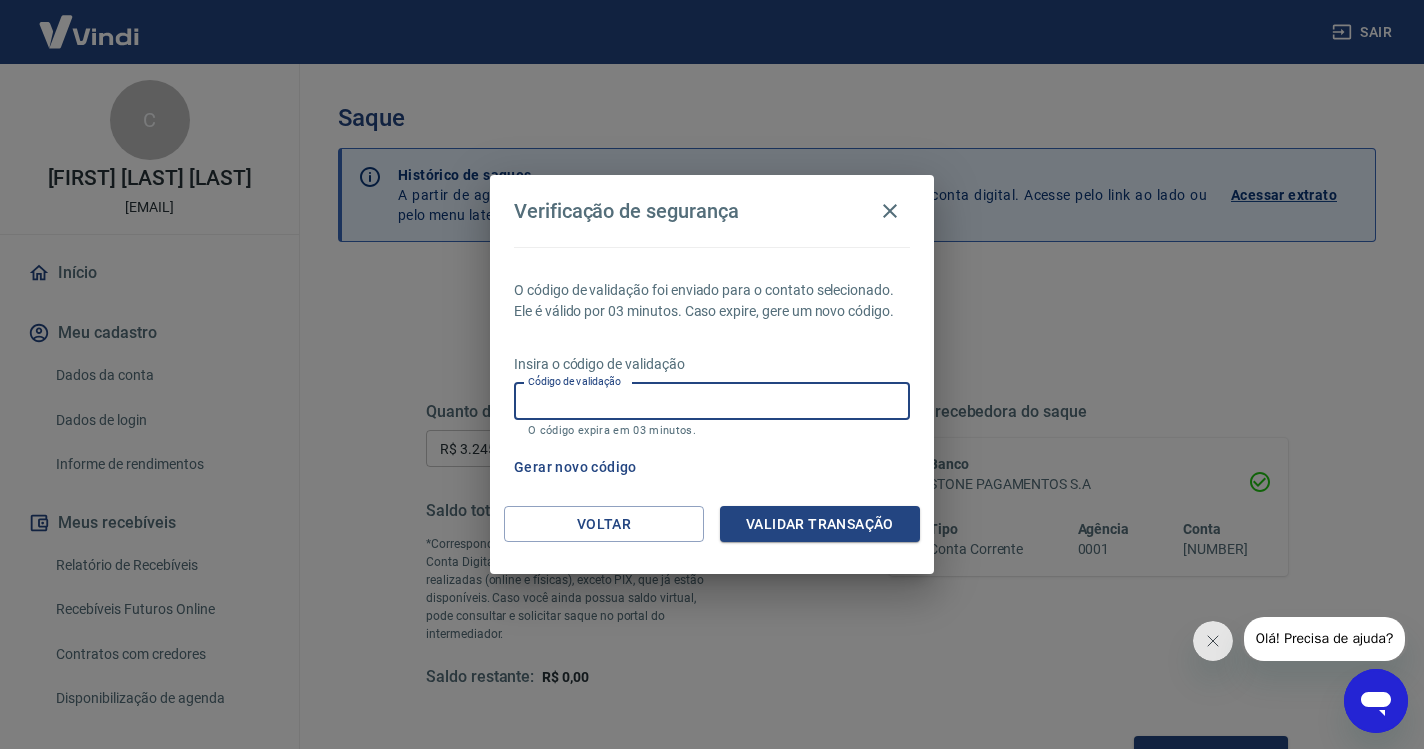 paste on "804624" 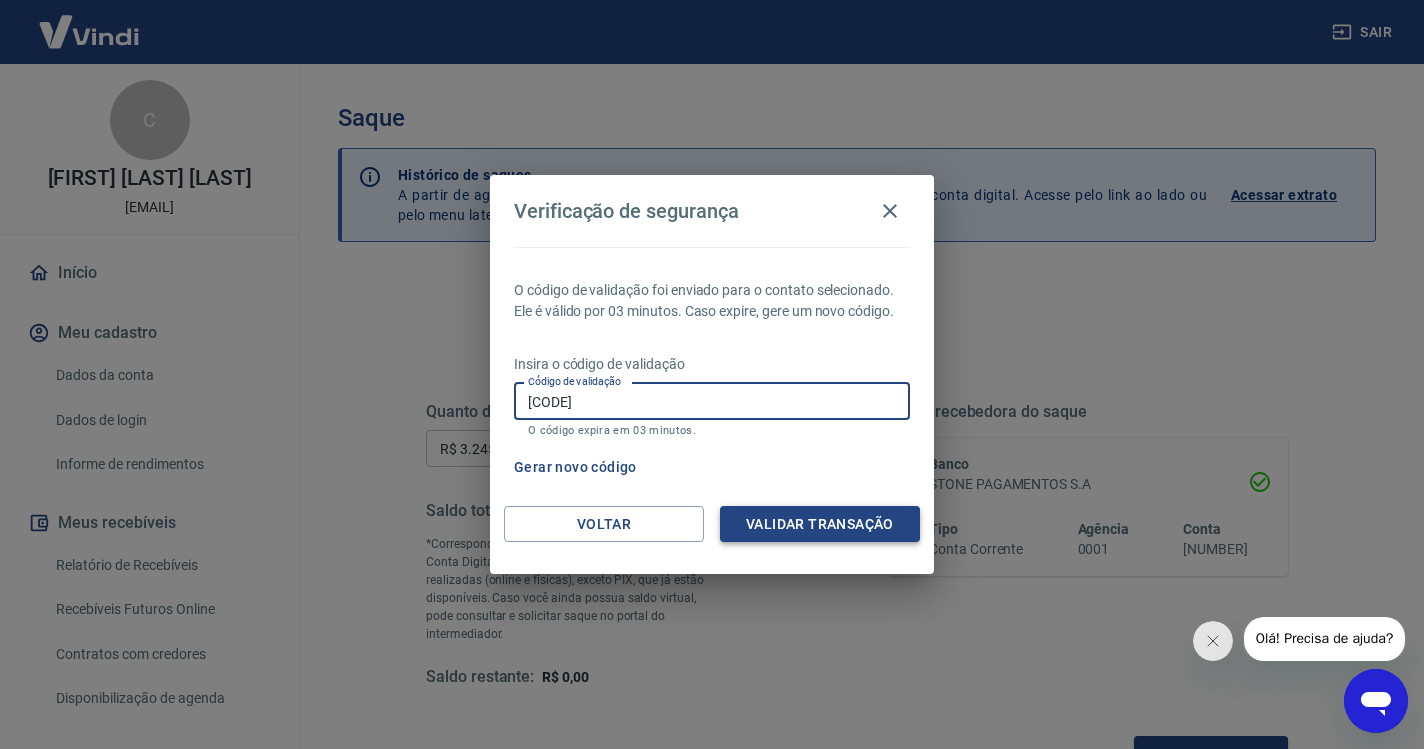 type on "804624" 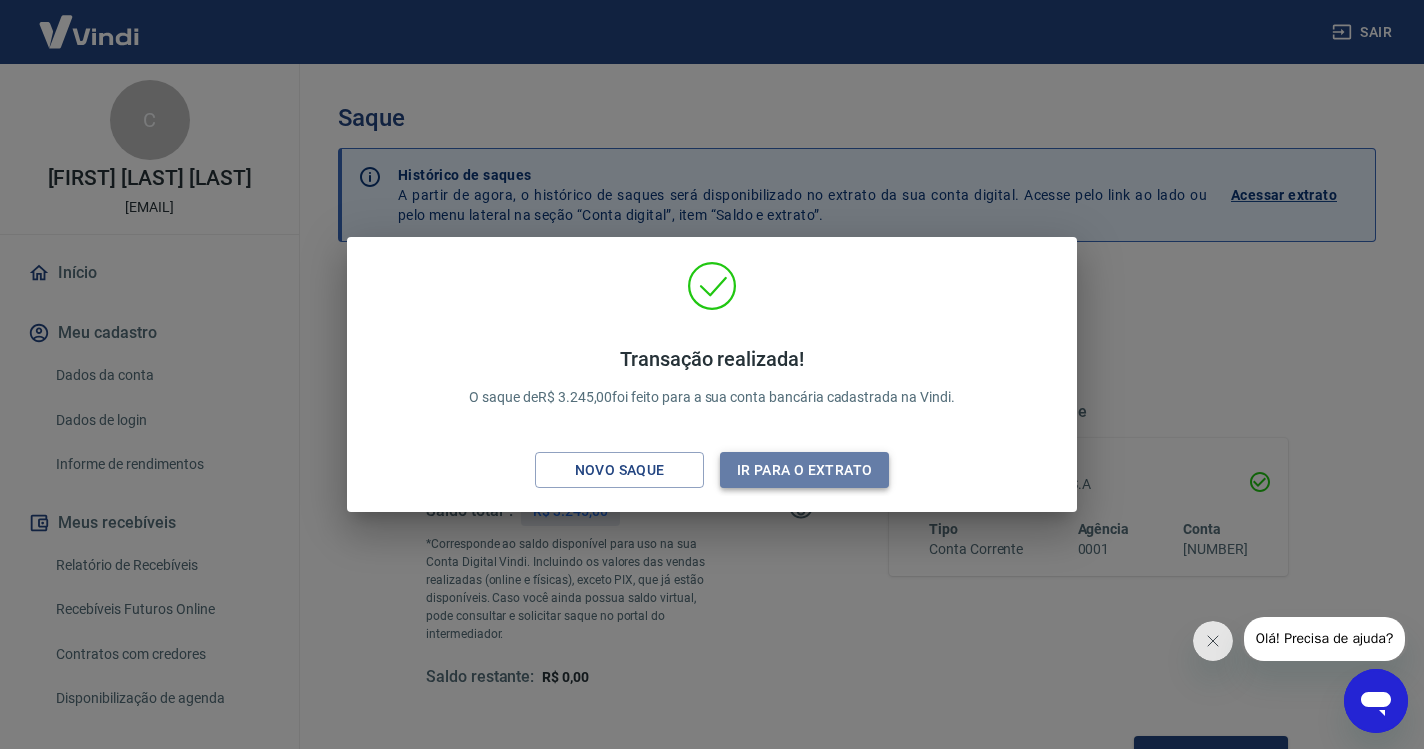 click on "Ir para o extrato" at bounding box center (804, 470) 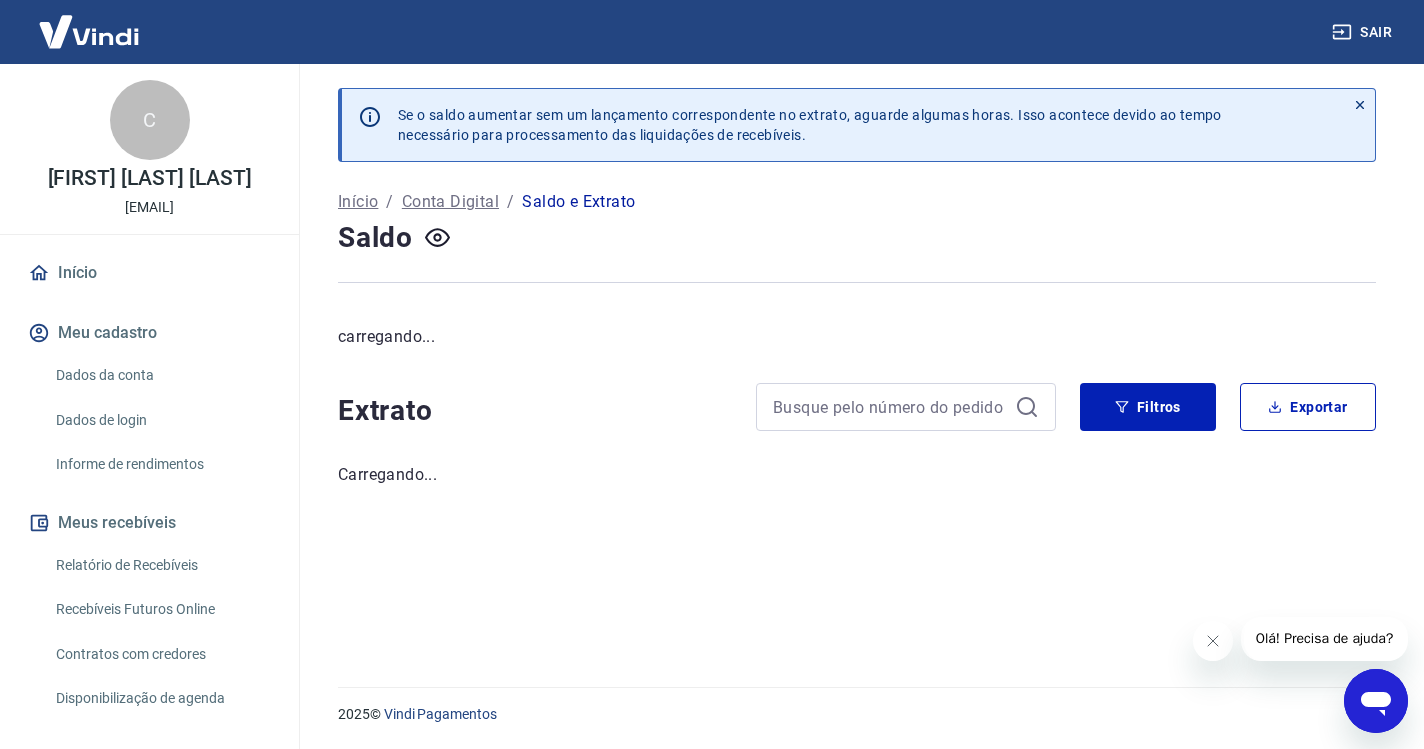 click on "Sair" at bounding box center (1364, 32) 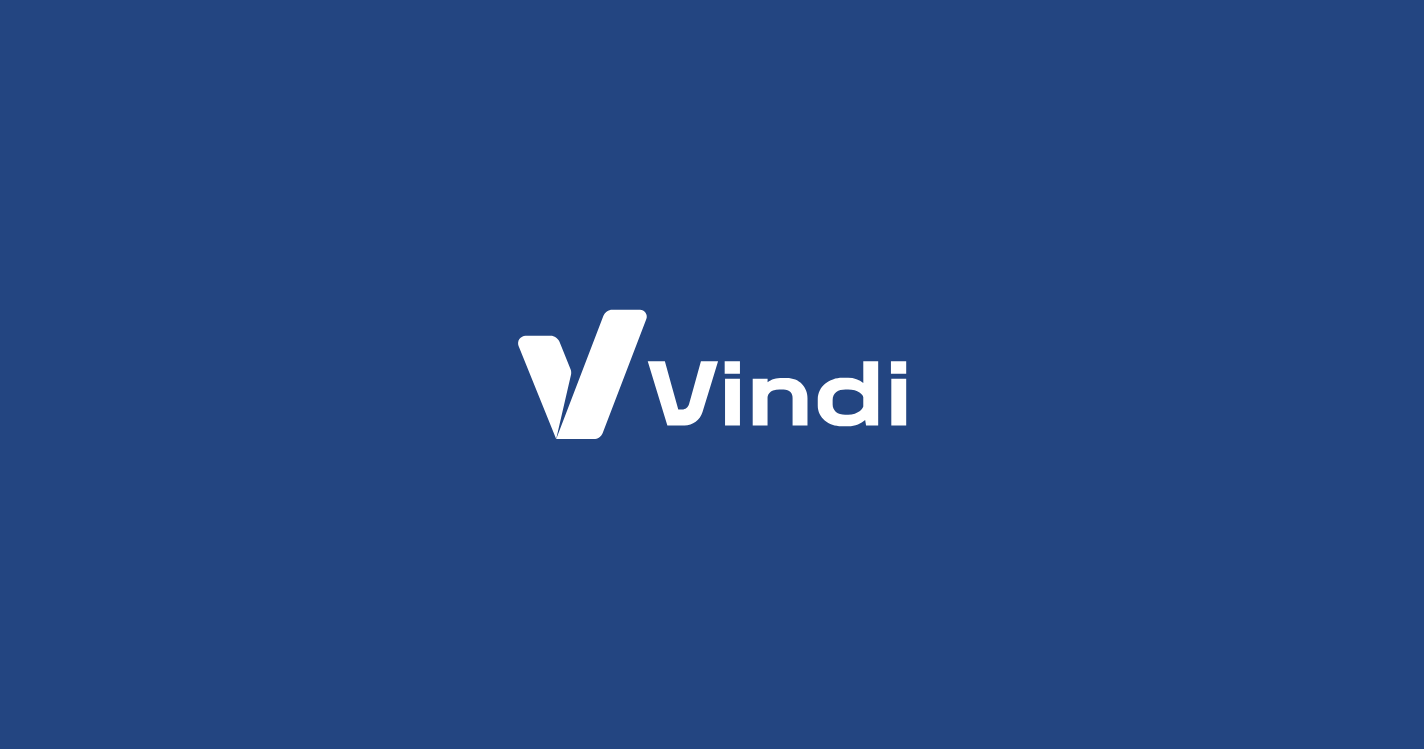scroll, scrollTop: 0, scrollLeft: 0, axis: both 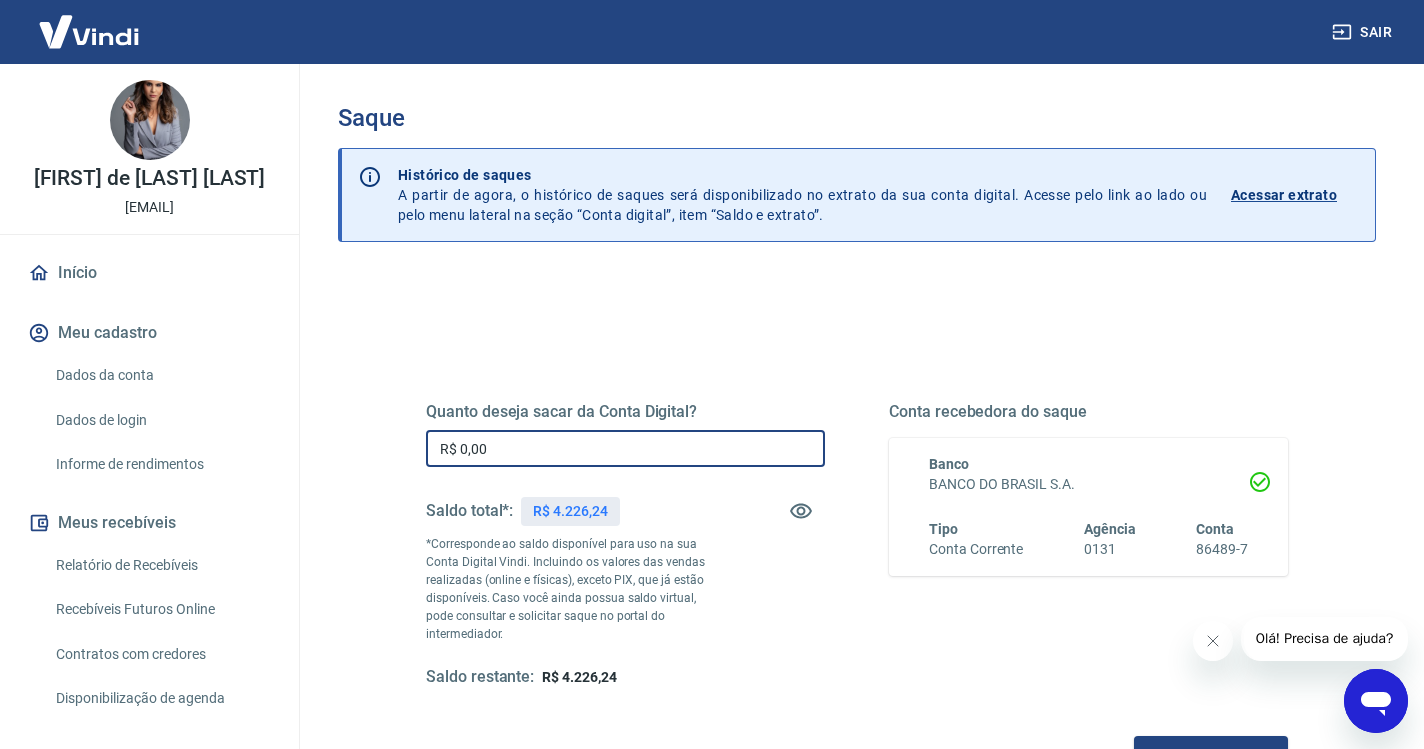 click on "R$ 0,00" at bounding box center (625, 448) 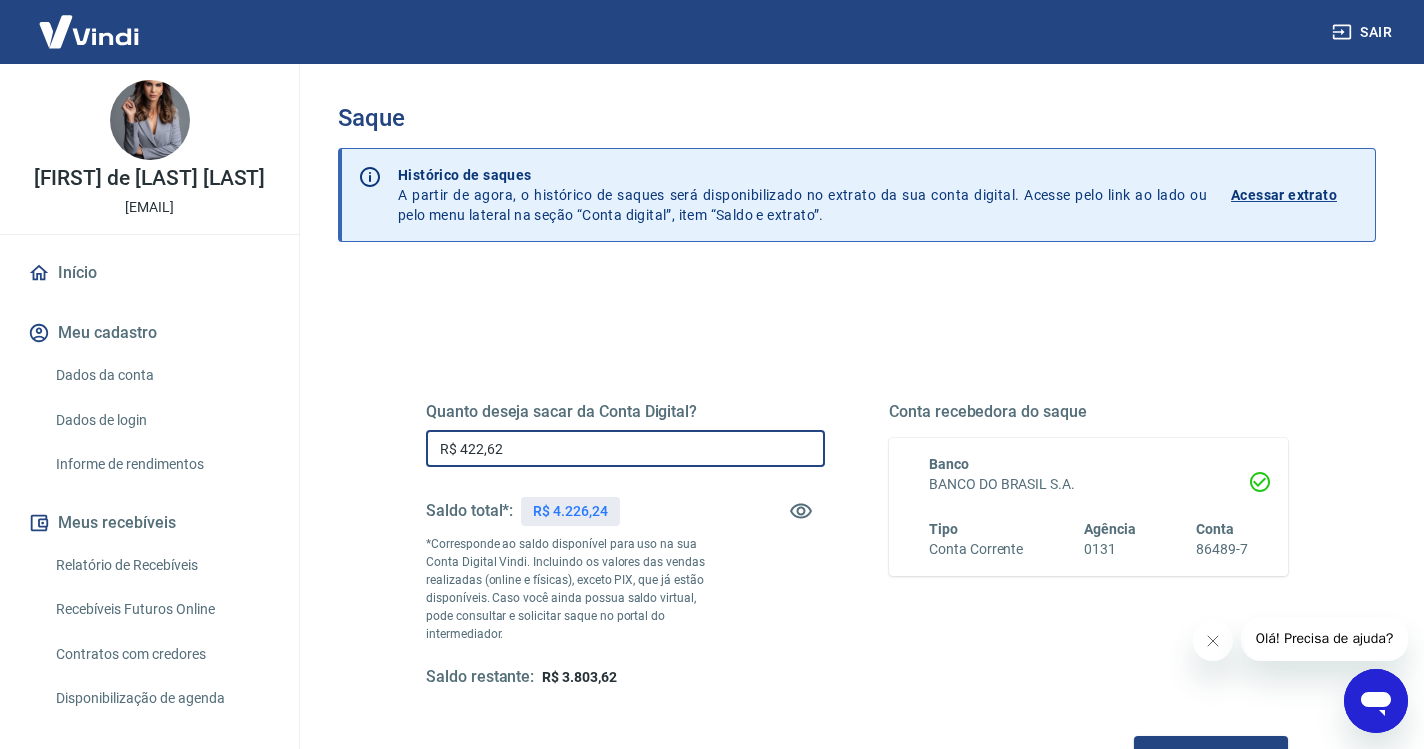 type on "R$ 4.226,24" 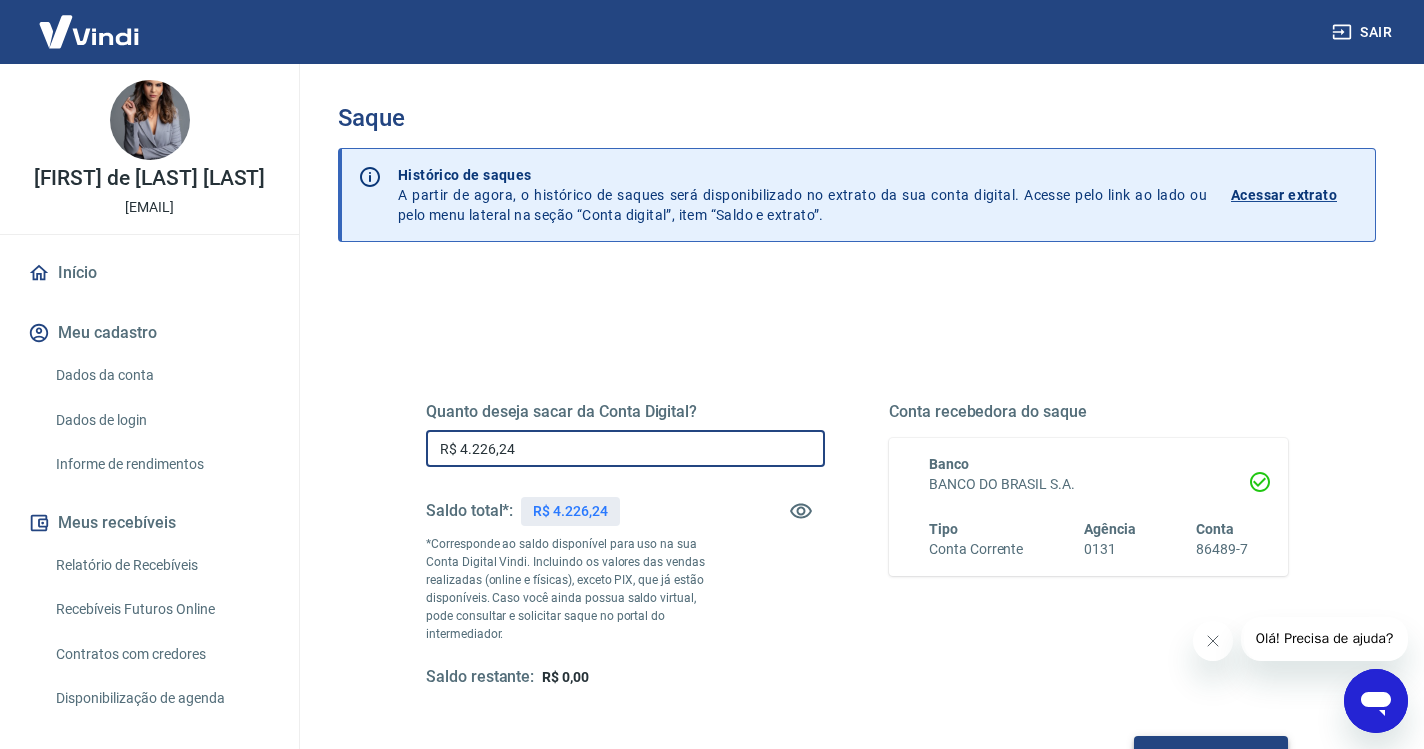 click on "Solicitar saque" at bounding box center [1211, 754] 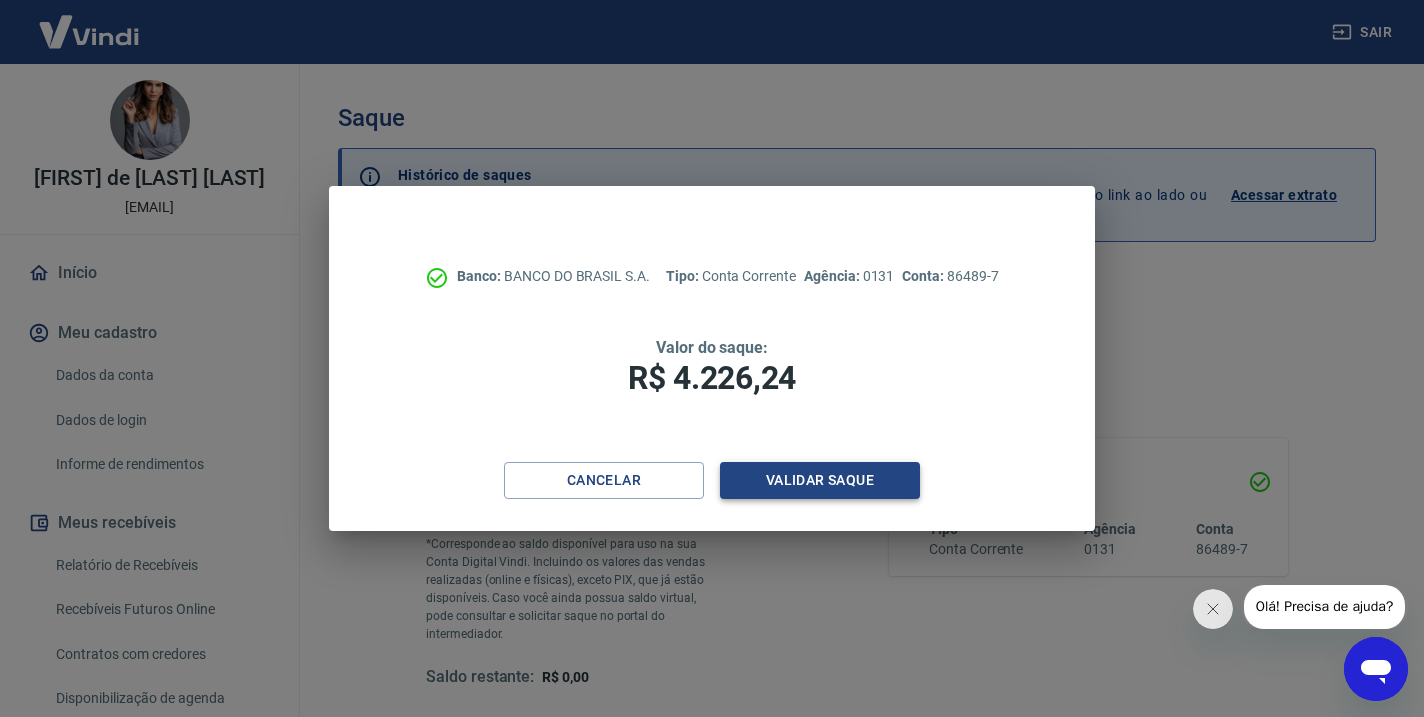 click on "Validar saque" at bounding box center (820, 480) 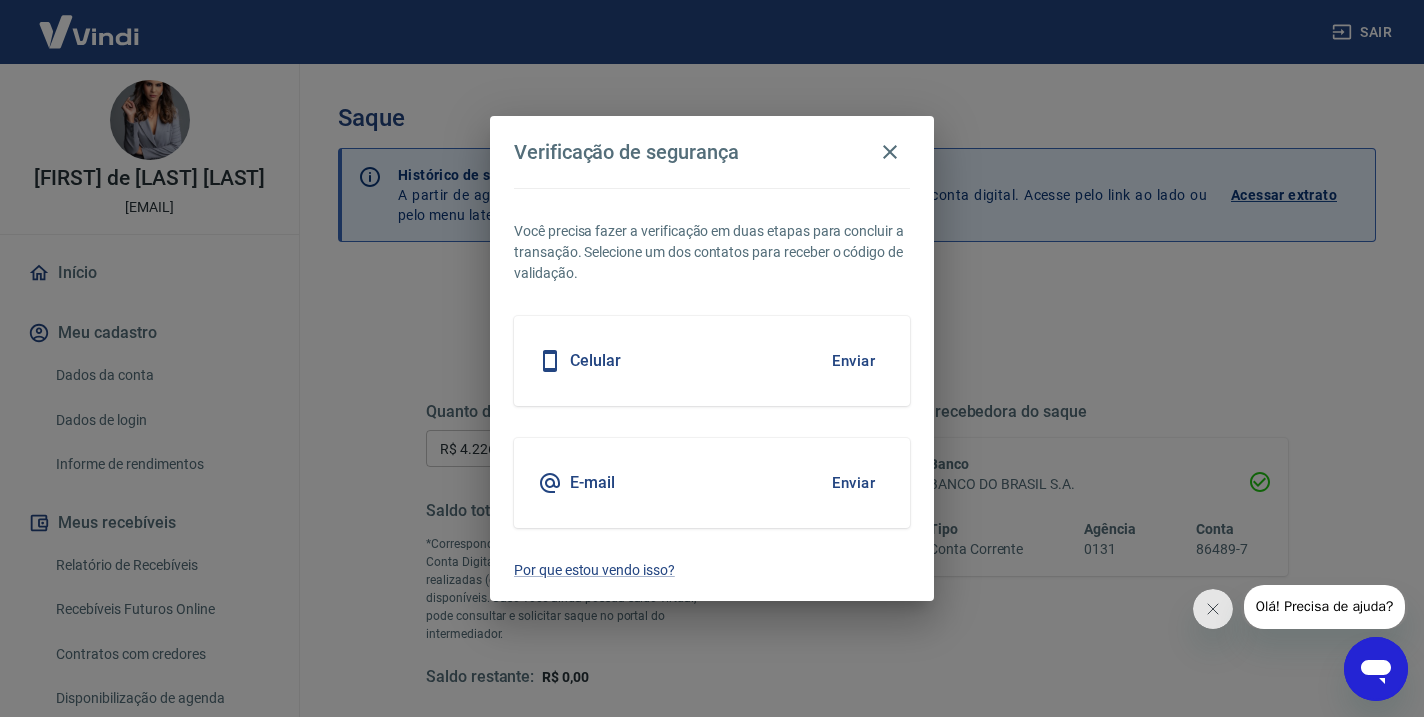 click on "Enviar" at bounding box center (853, 361) 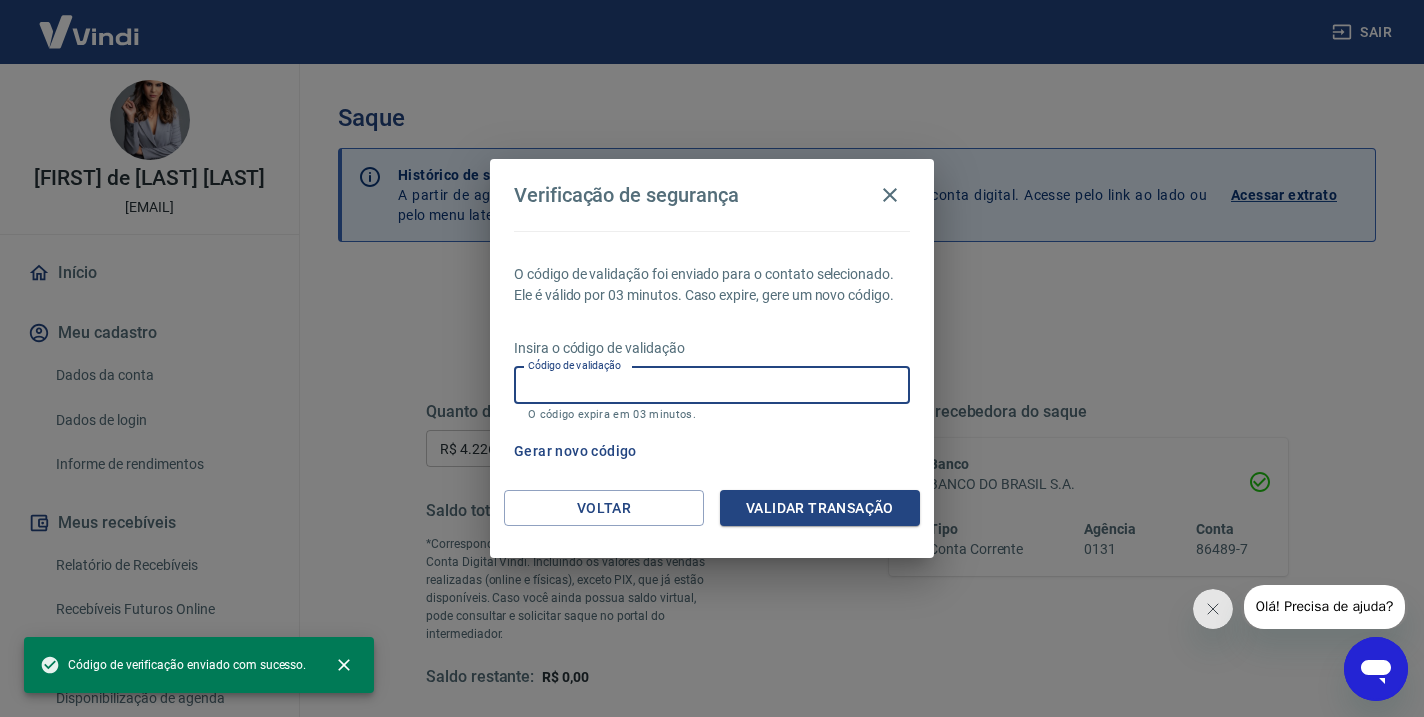 click on "Código de validação" at bounding box center (712, 385) 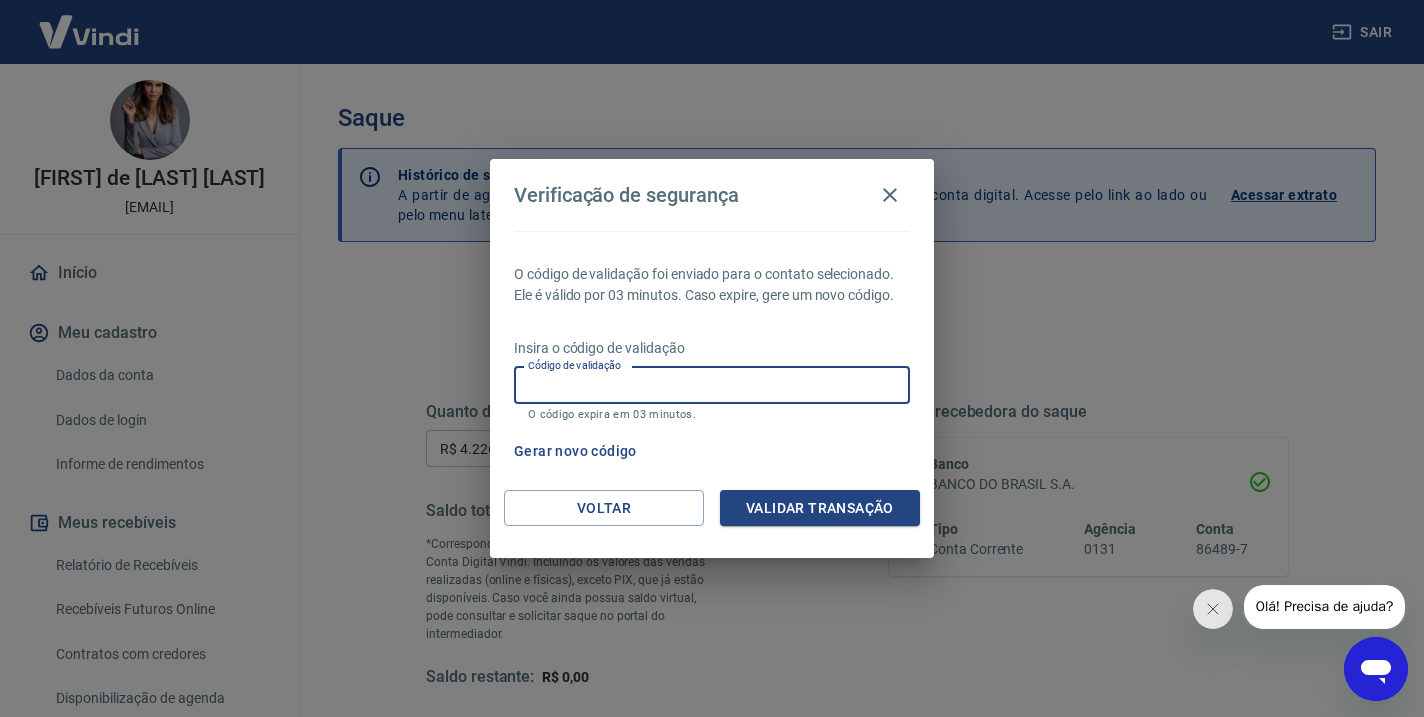 paste on "125958" 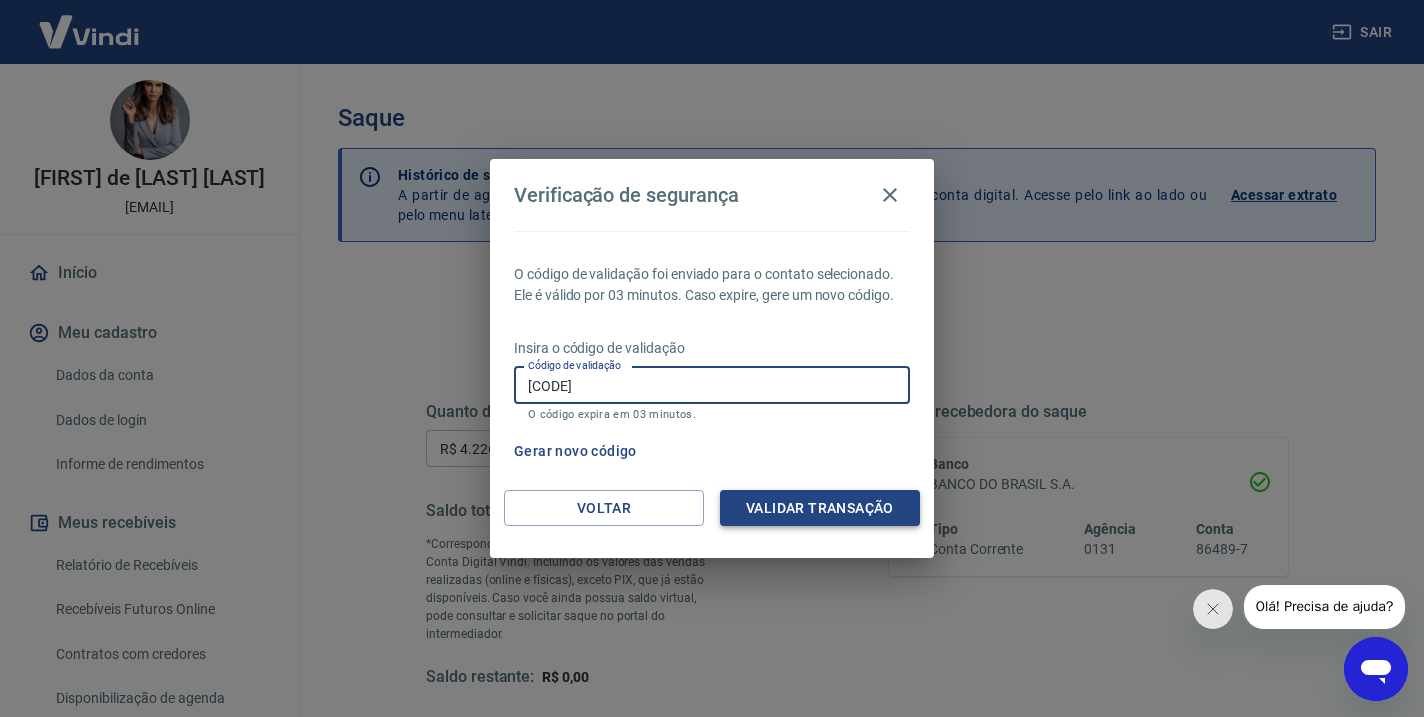 type on "125958" 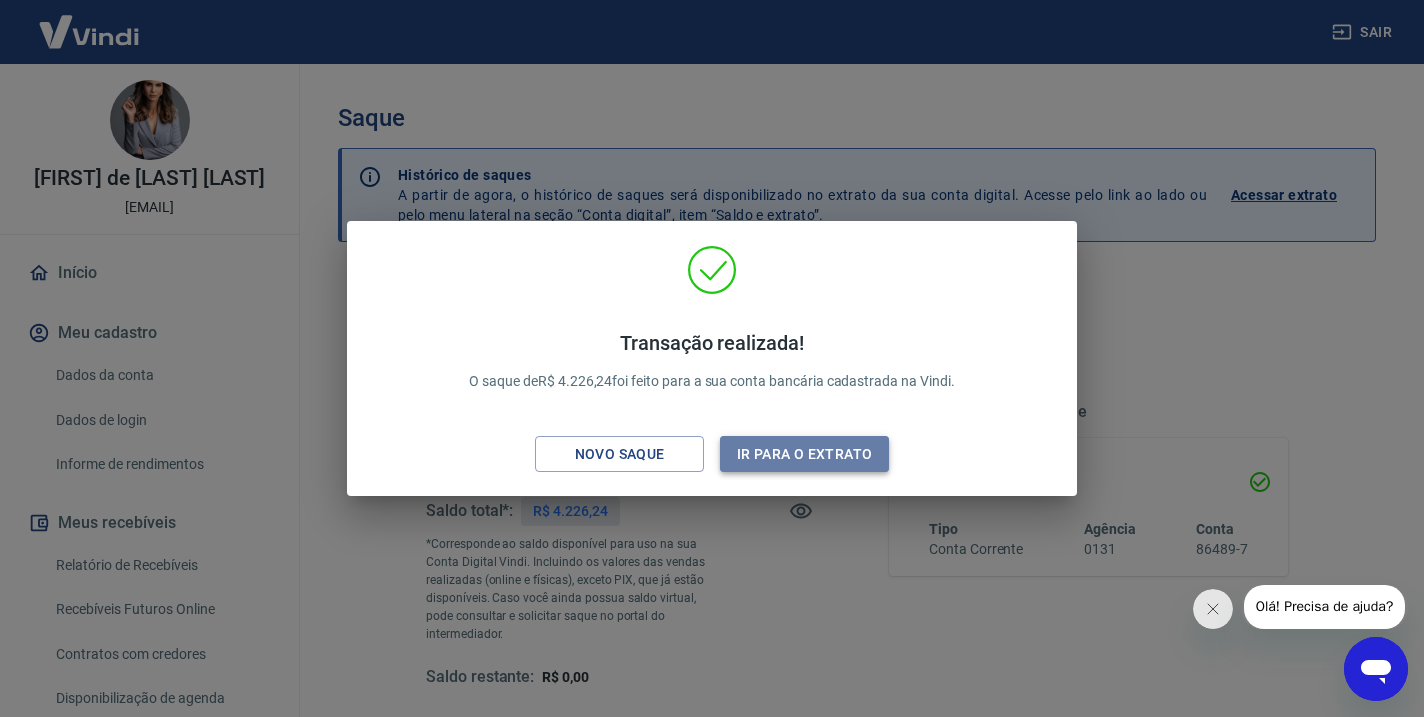 click on "Ir para o extrato" at bounding box center [804, 454] 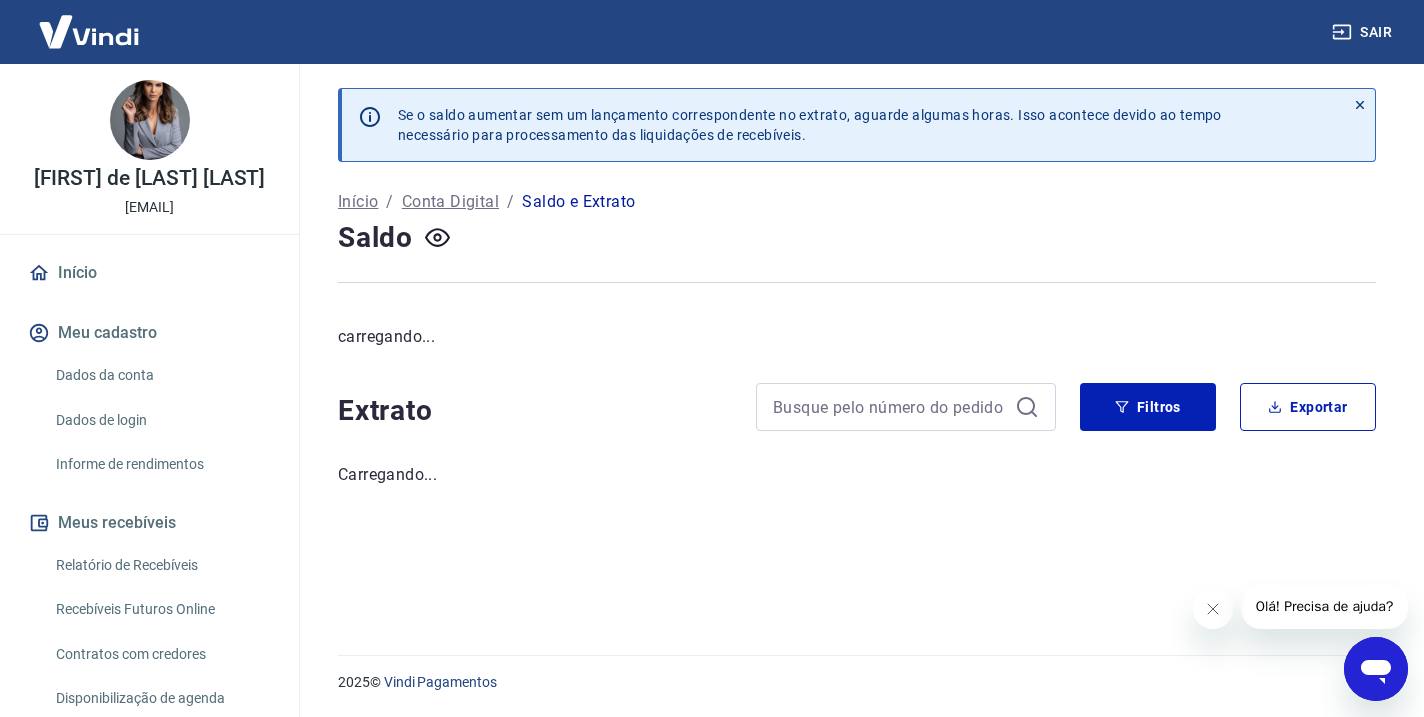 click on "Início" at bounding box center [149, 273] 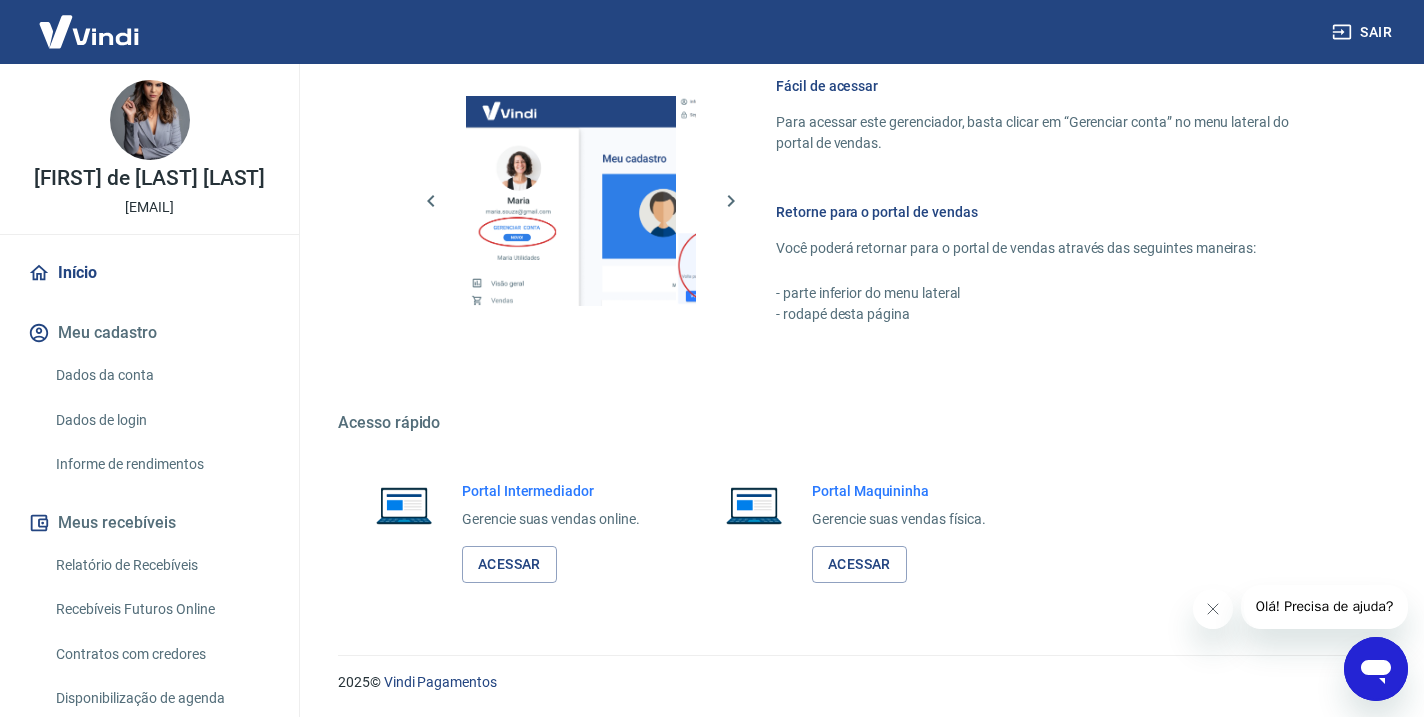 scroll, scrollTop: 881, scrollLeft: 0, axis: vertical 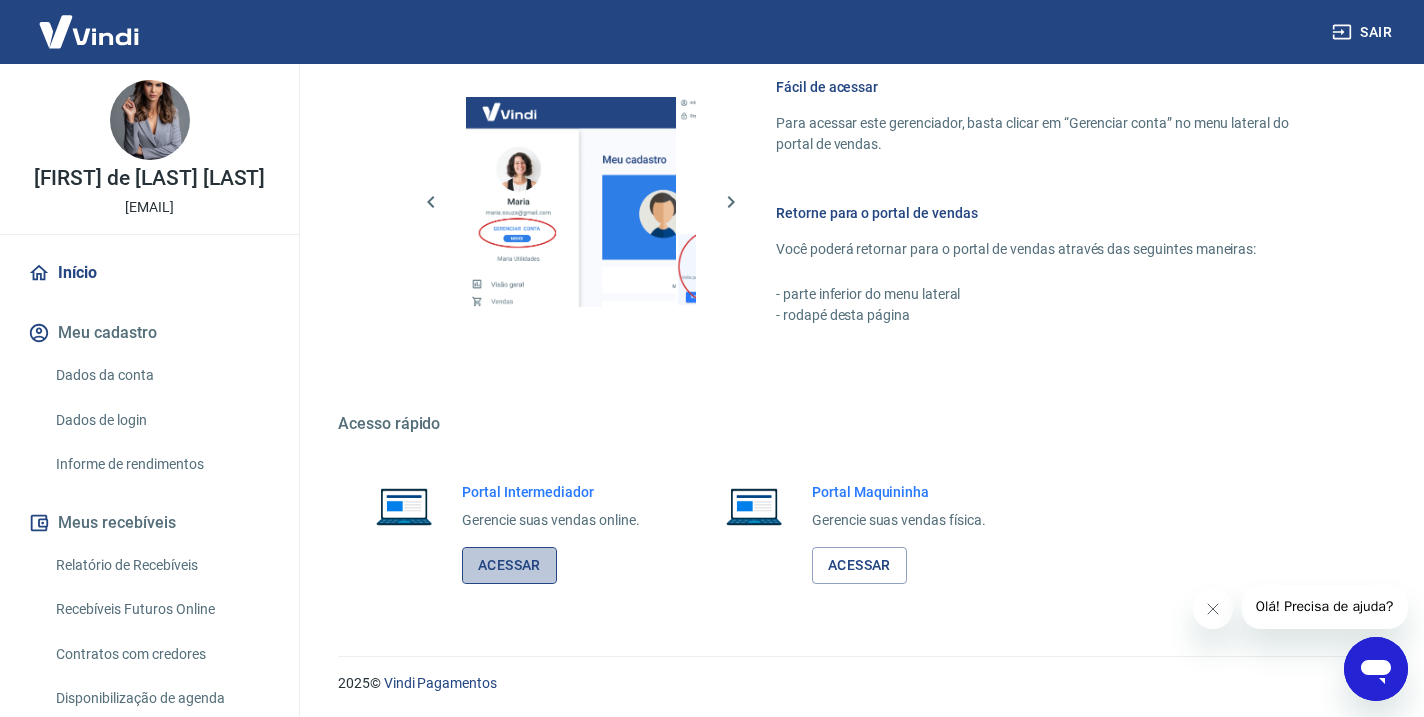 click on "Acessar" at bounding box center [509, 565] 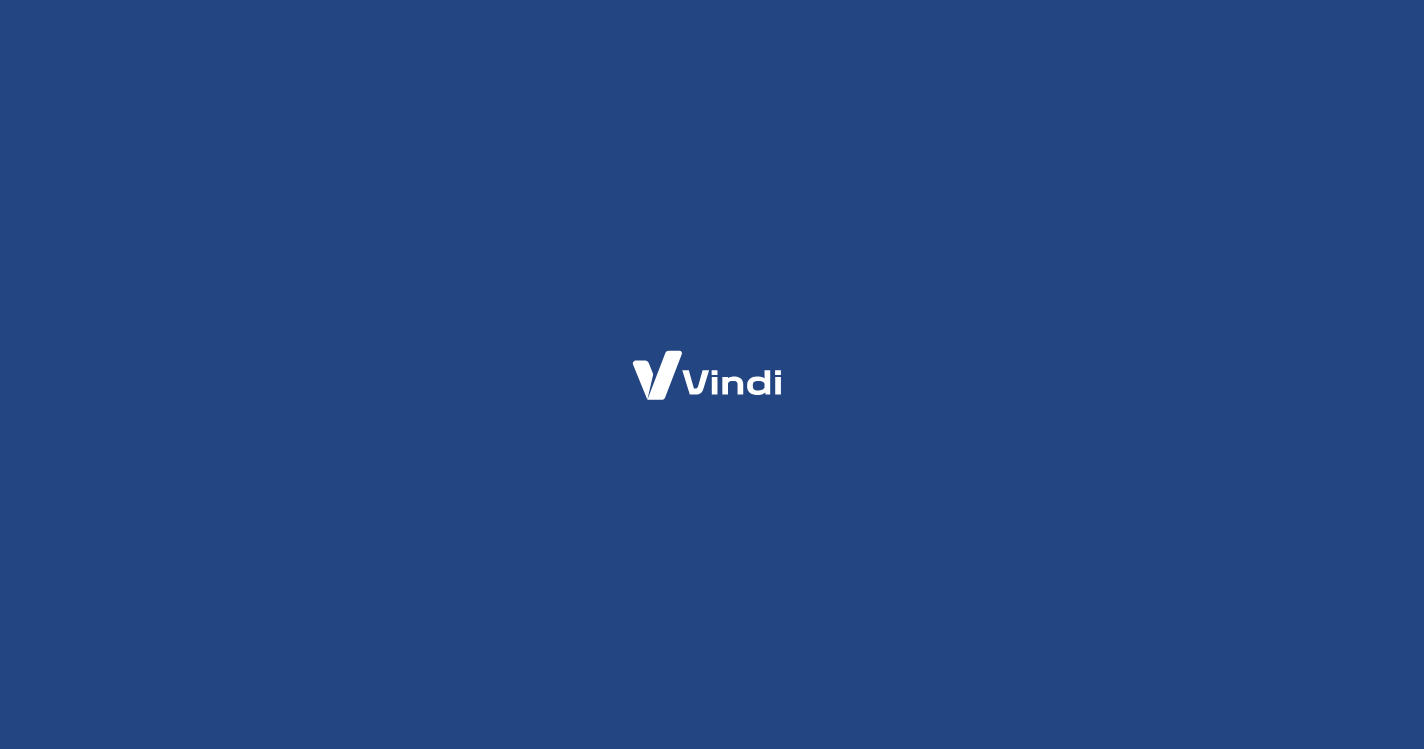 scroll, scrollTop: 0, scrollLeft: 0, axis: both 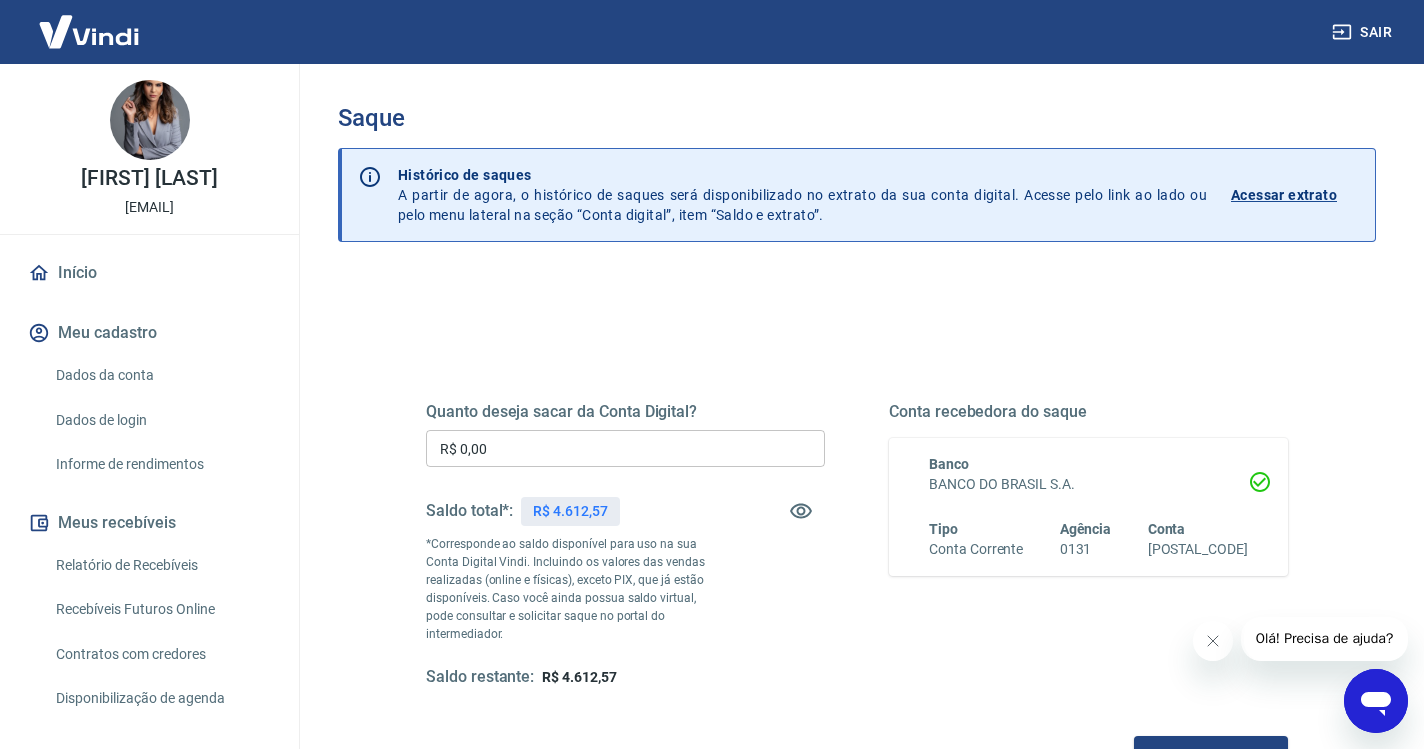 click on "R$ 0,00" at bounding box center [625, 448] 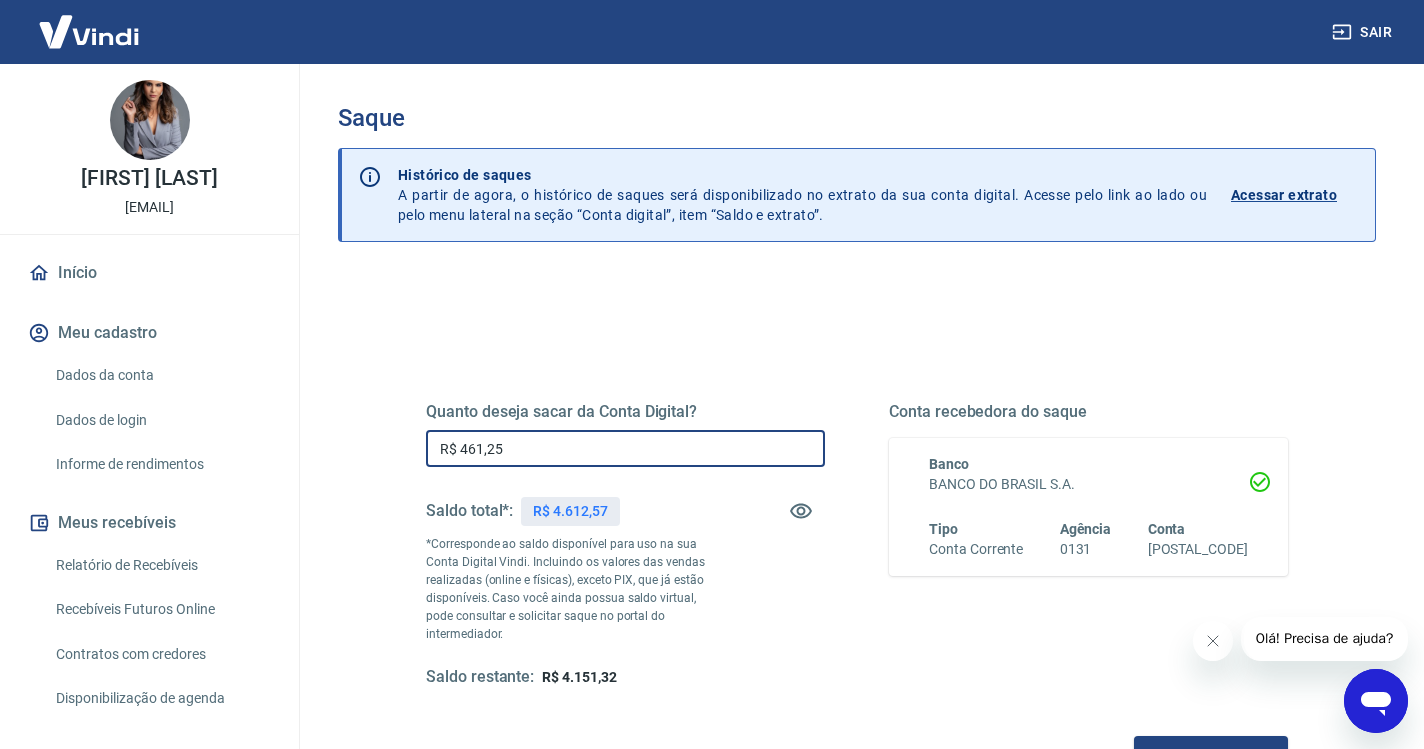 type on "R$ 4.612,57" 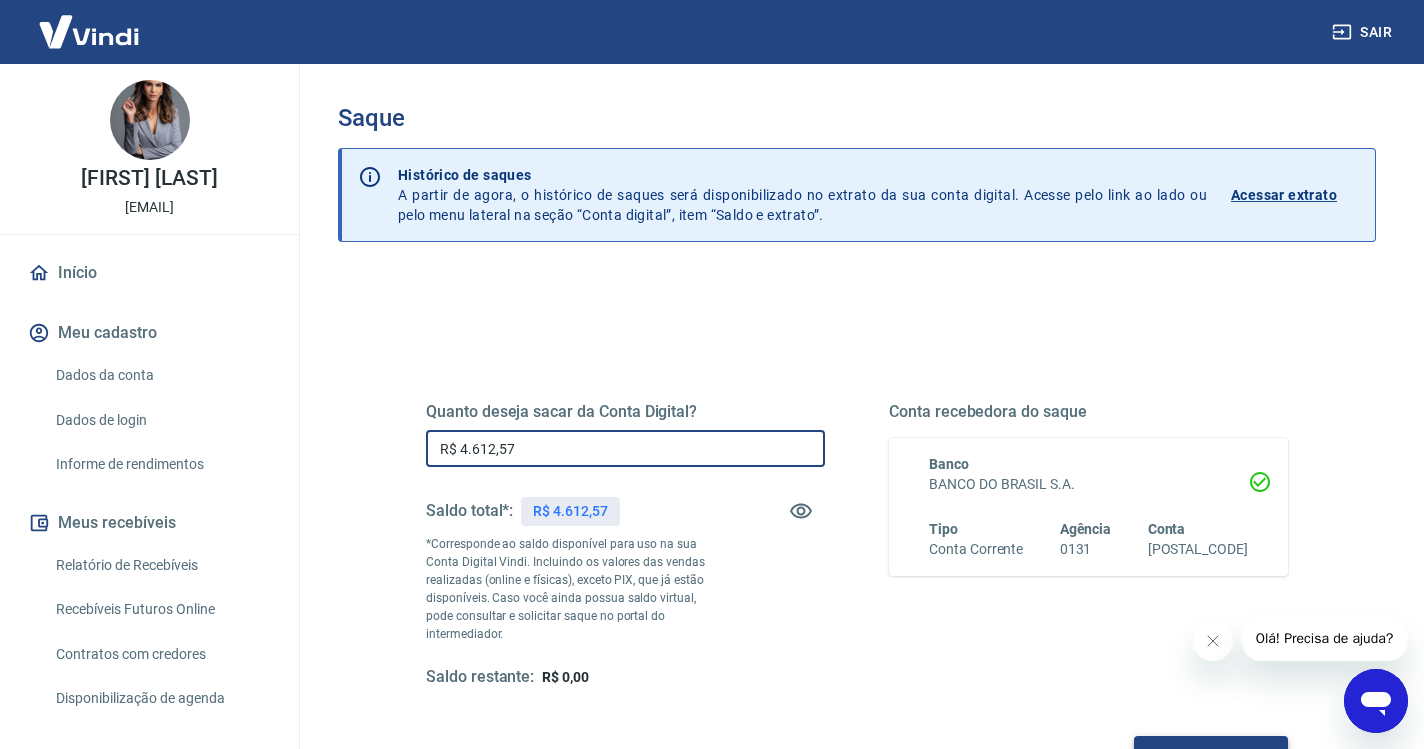click on "Solicitar saque" at bounding box center (1211, 754) 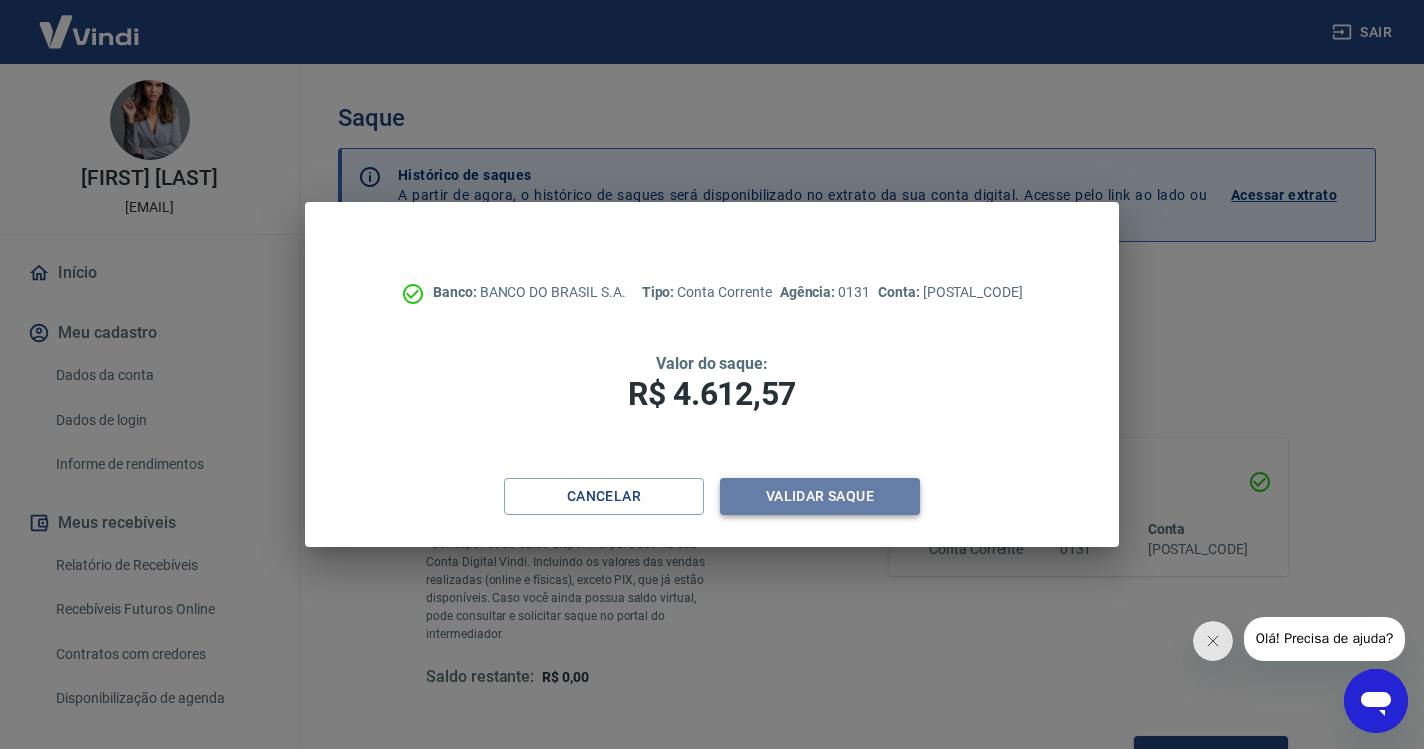 click on "Validar saque" at bounding box center [820, 496] 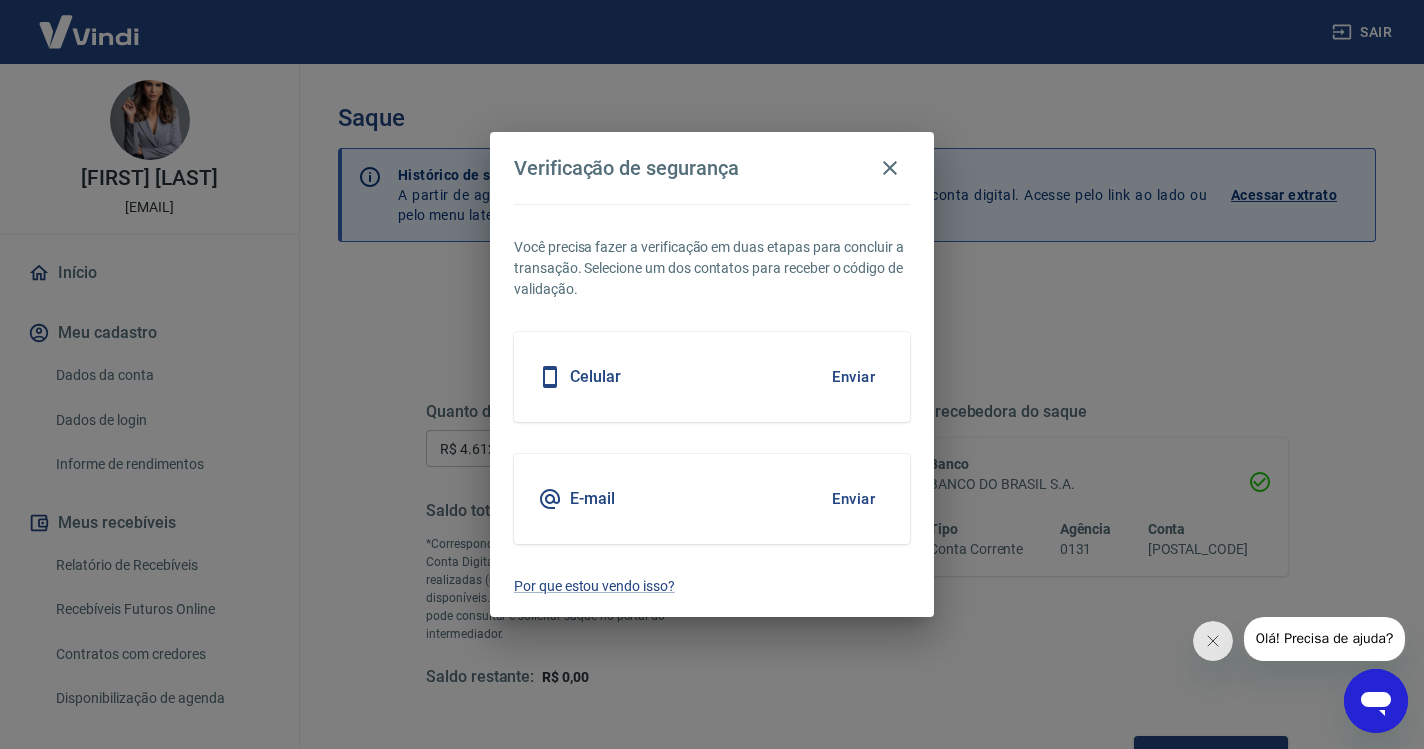click on "Enviar" at bounding box center (853, 377) 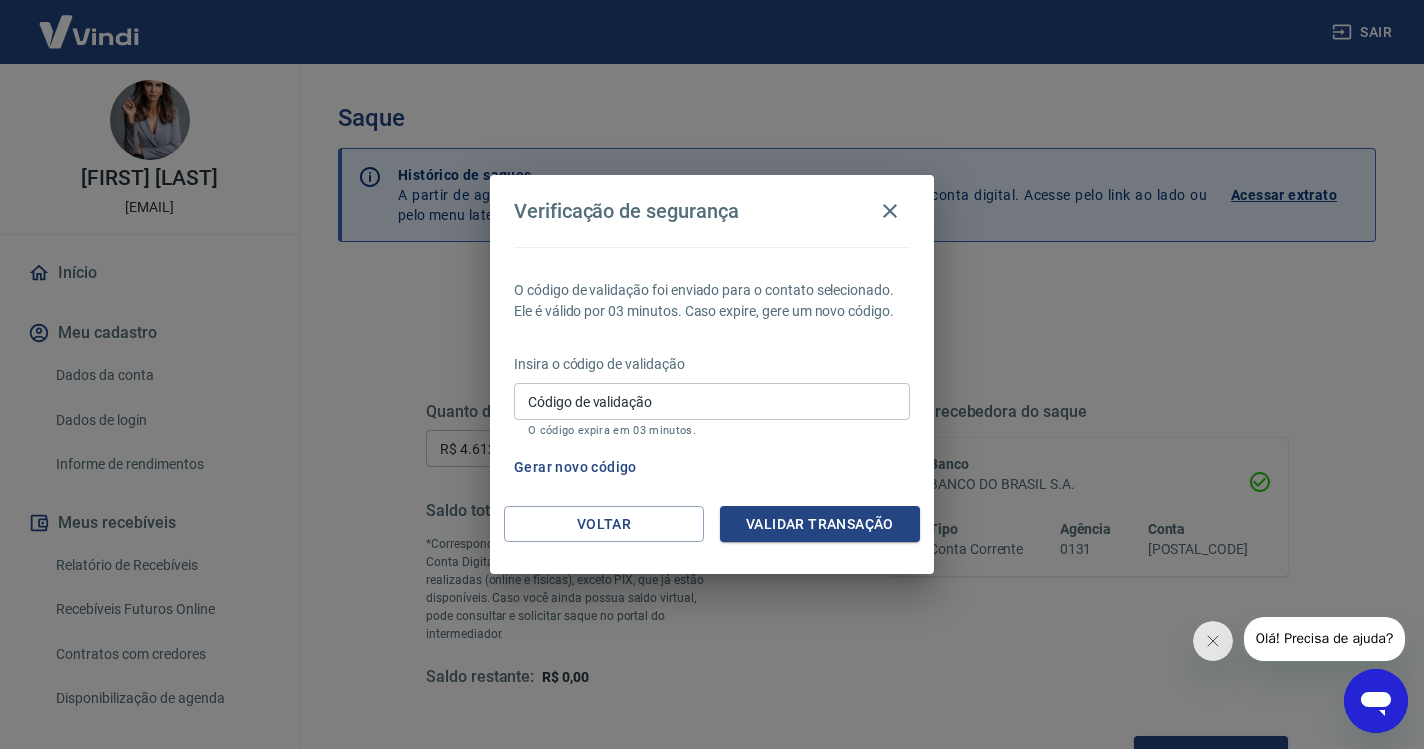 click on "Código de validação" at bounding box center [712, 401] 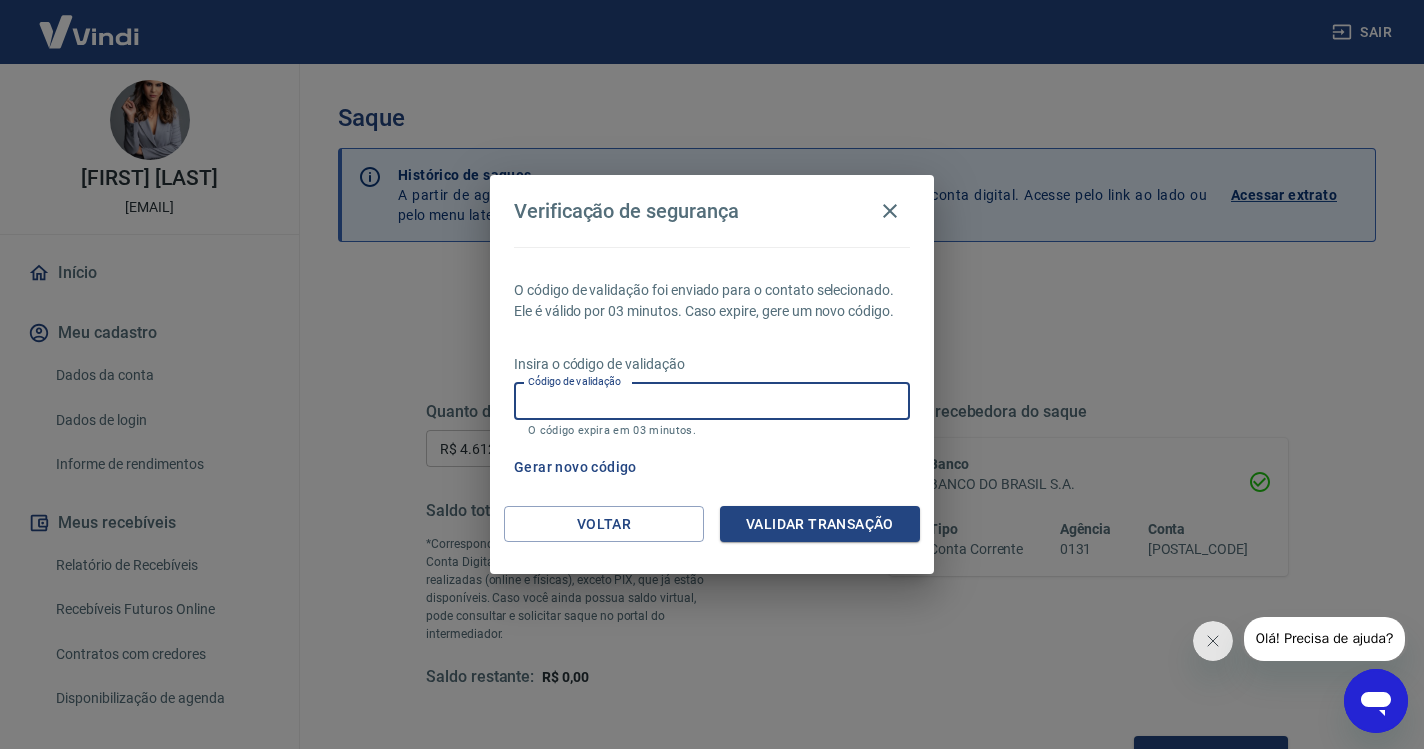 paste on "746722" 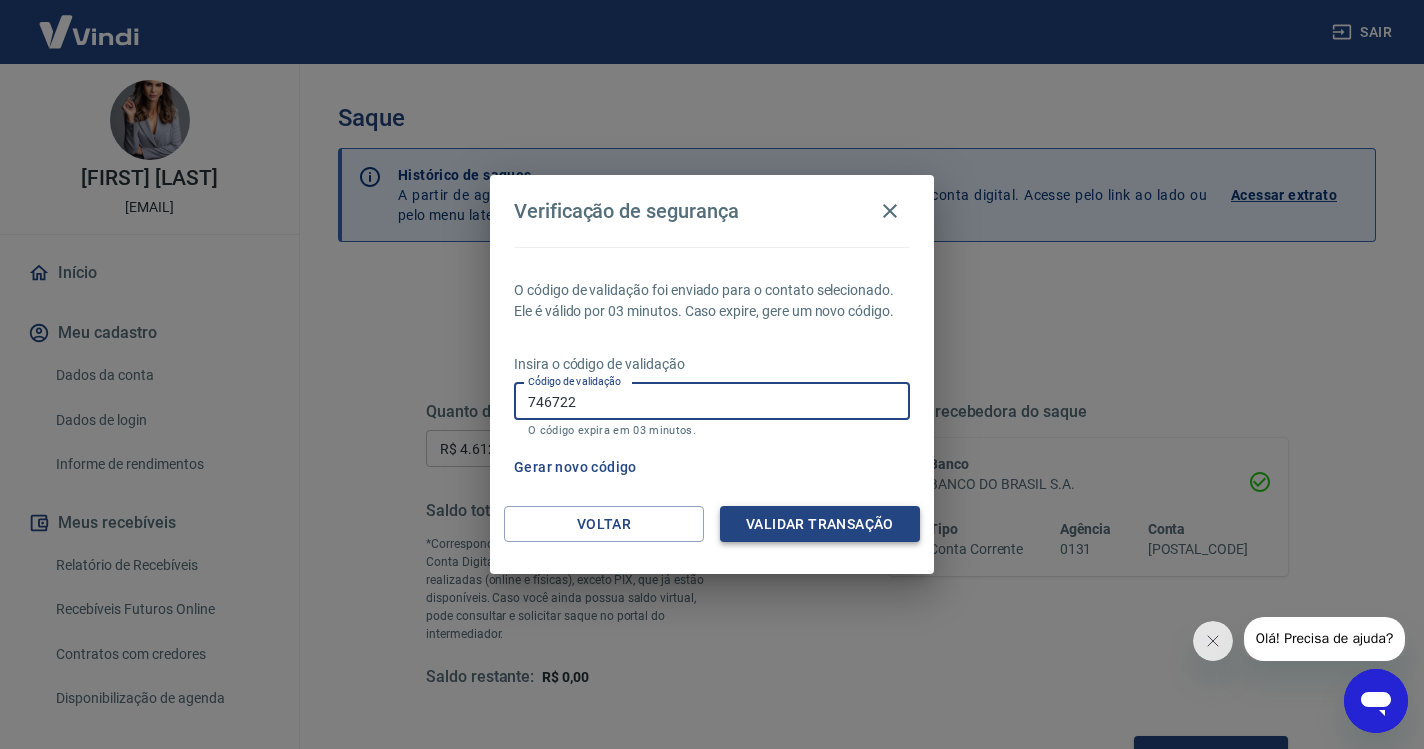 type on "746722" 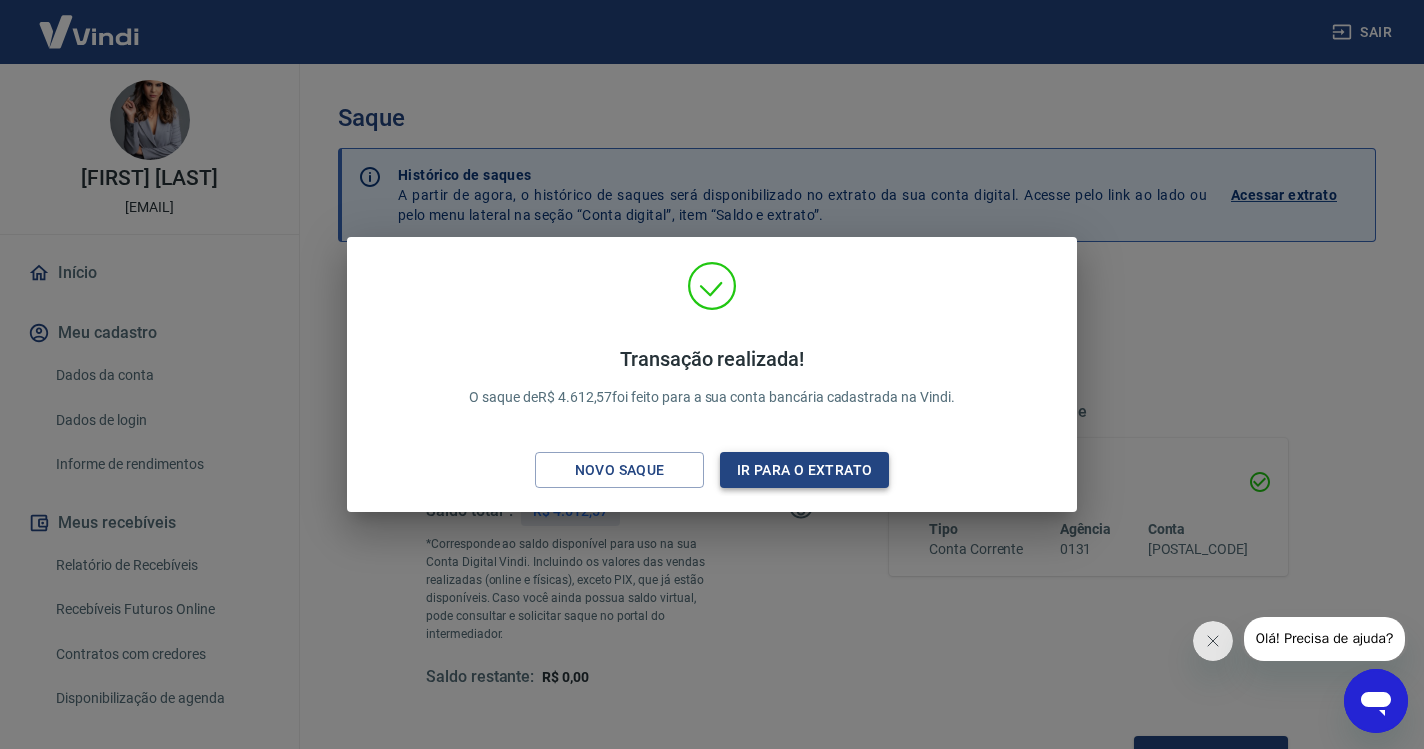 click on "Ir para o extrato" at bounding box center [804, 470] 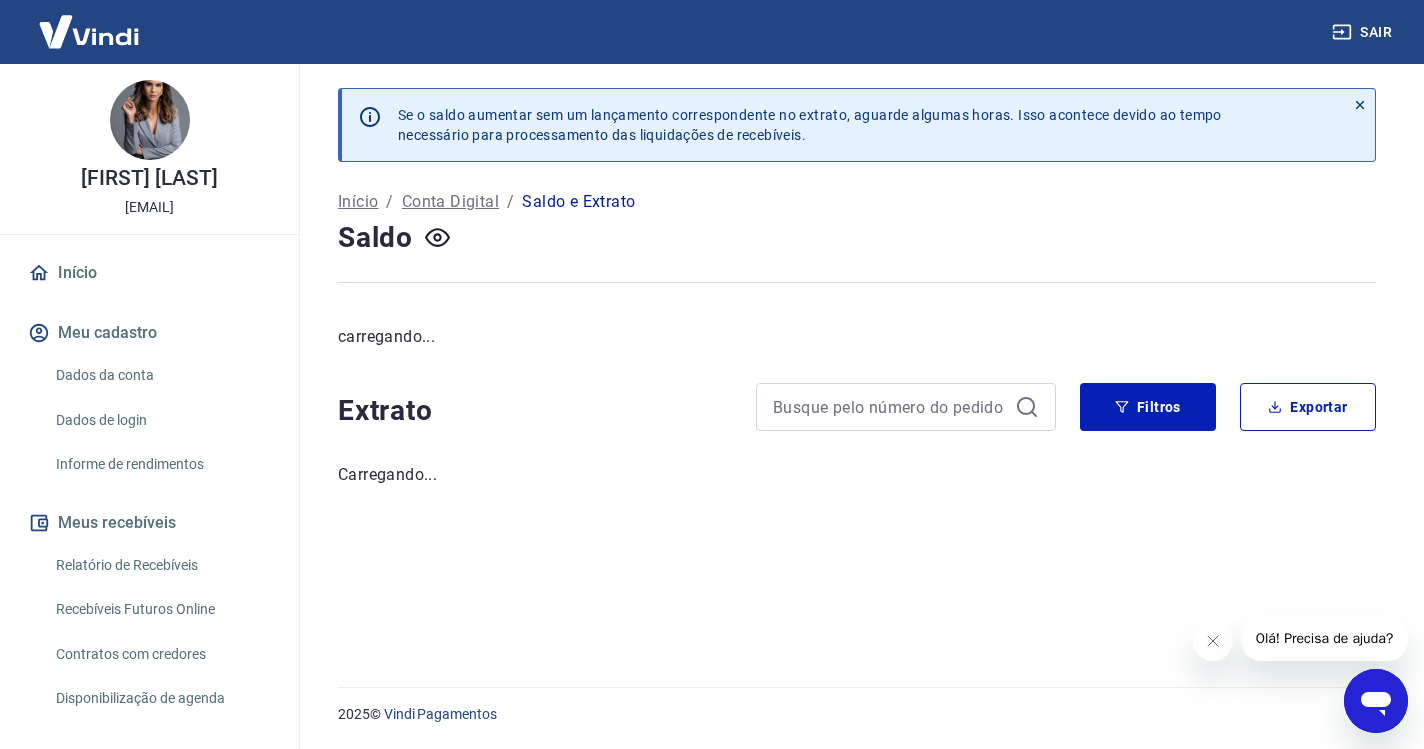 click on "Sair" at bounding box center (1364, 32) 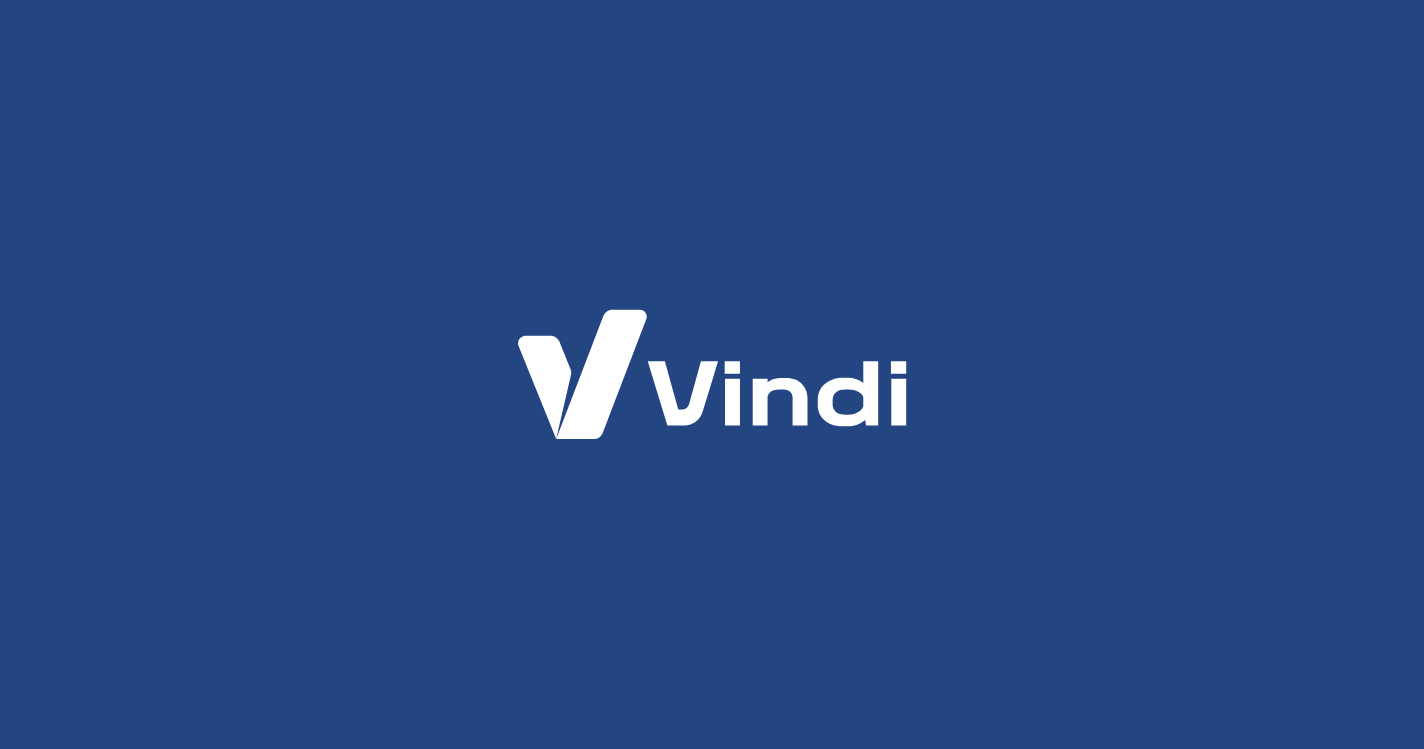 scroll, scrollTop: 0, scrollLeft: 0, axis: both 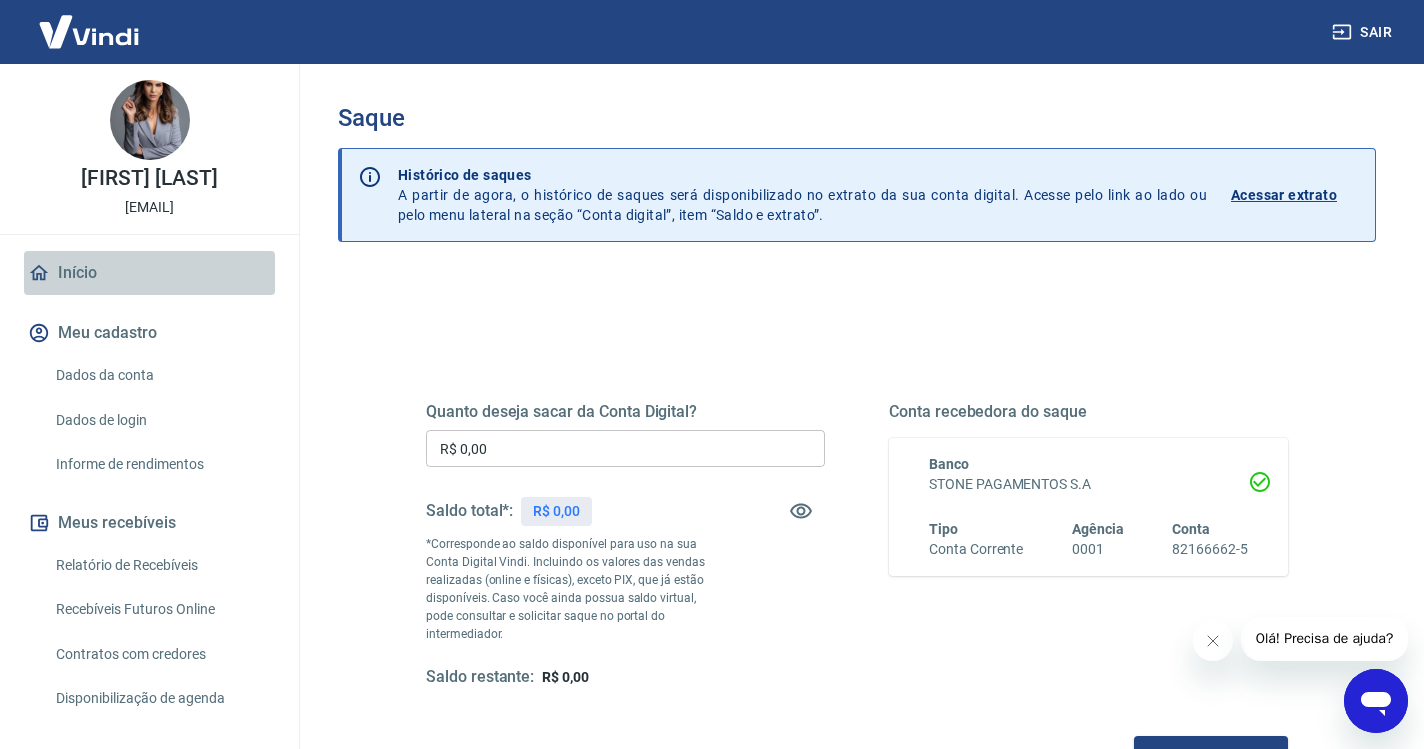 click on "Início" at bounding box center [149, 273] 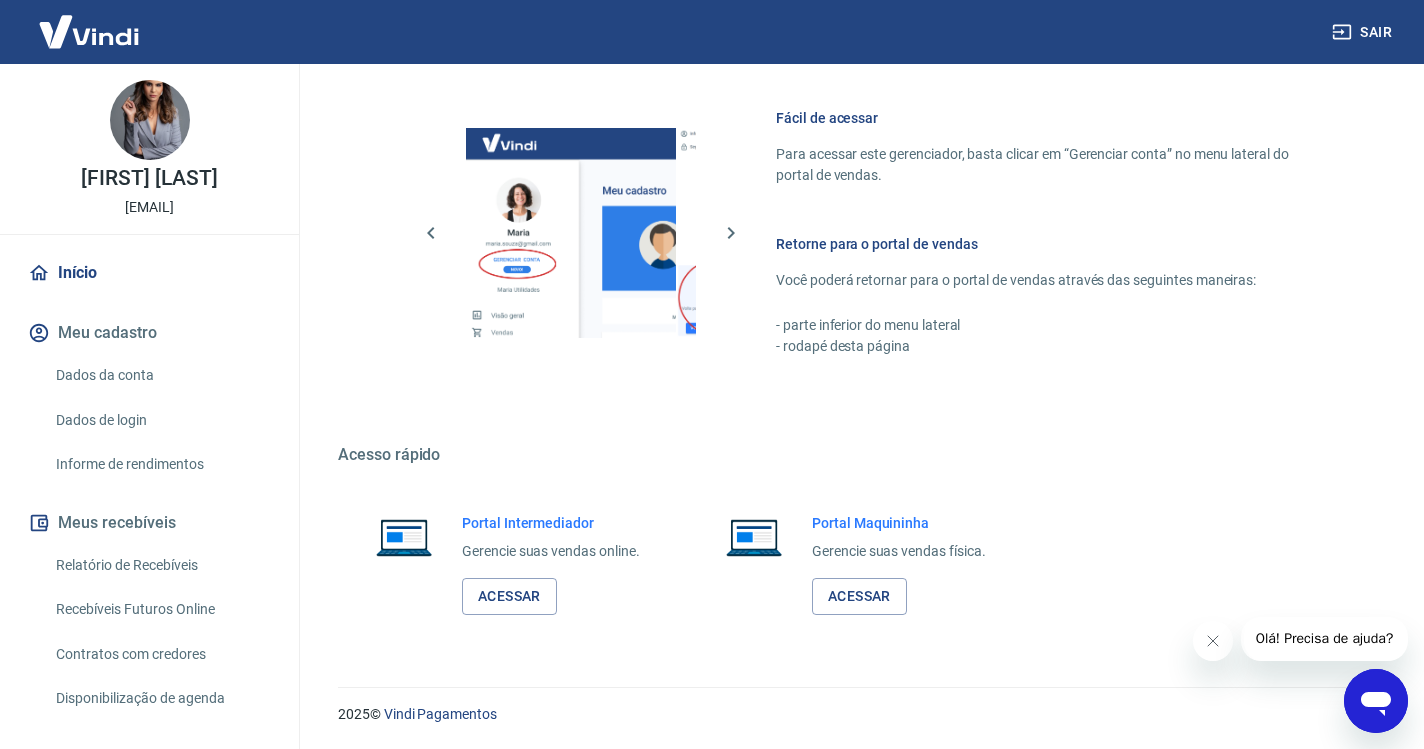 scroll, scrollTop: 849, scrollLeft: 0, axis: vertical 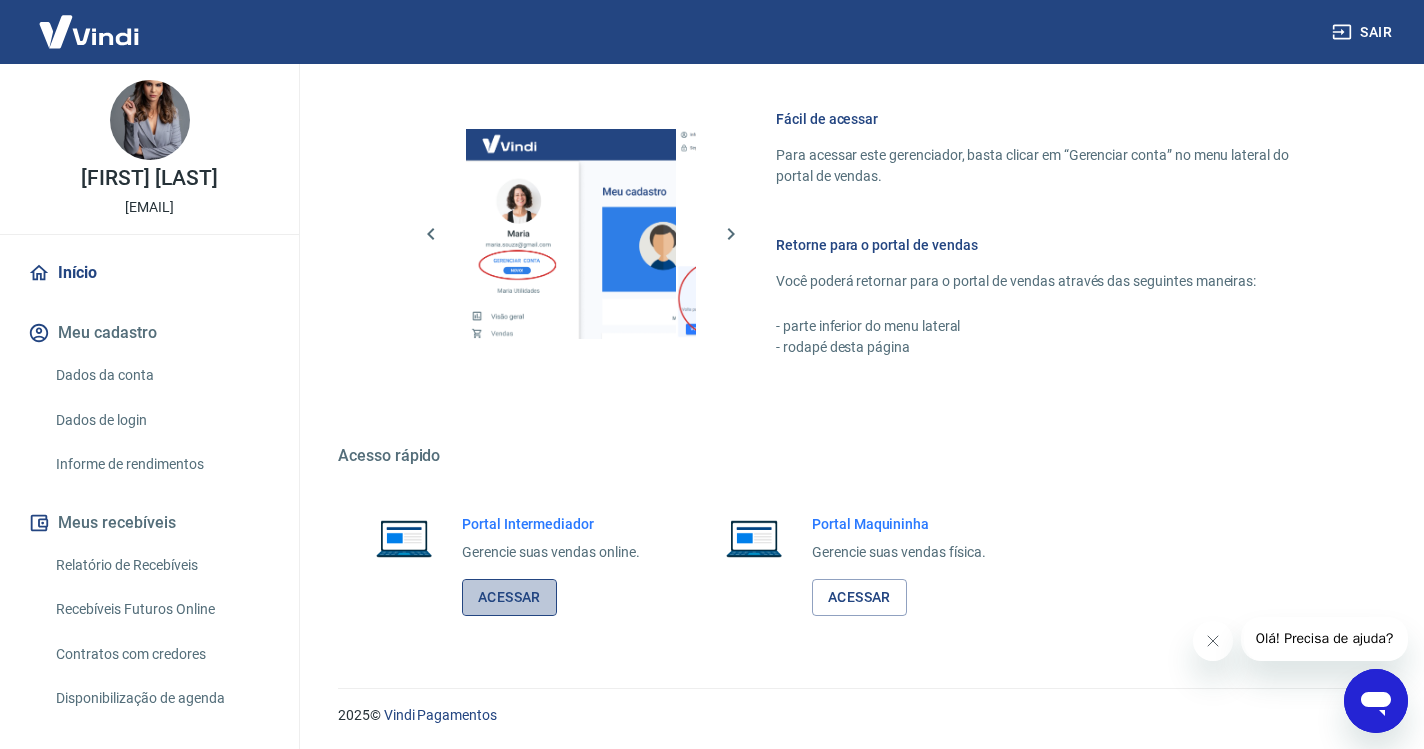click on "Acessar" at bounding box center (509, 597) 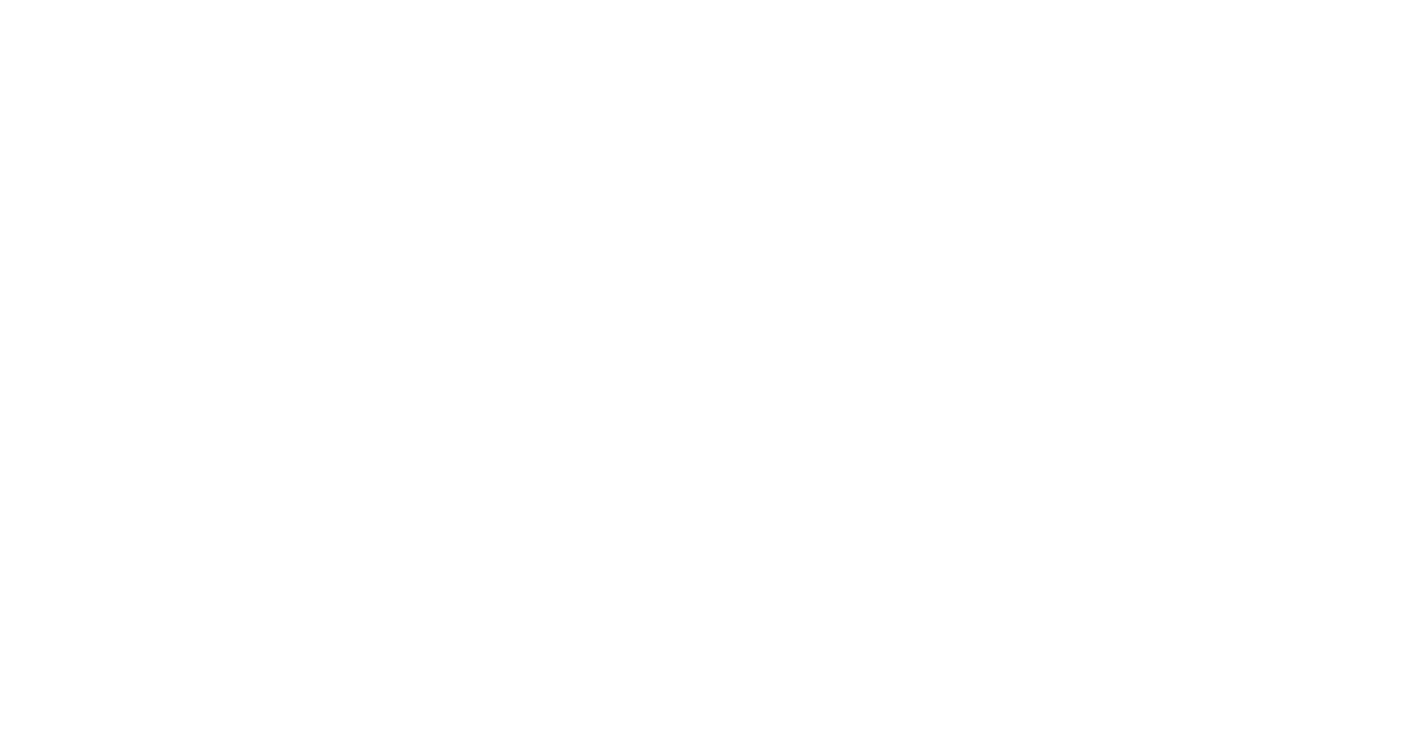 scroll, scrollTop: 0, scrollLeft: 0, axis: both 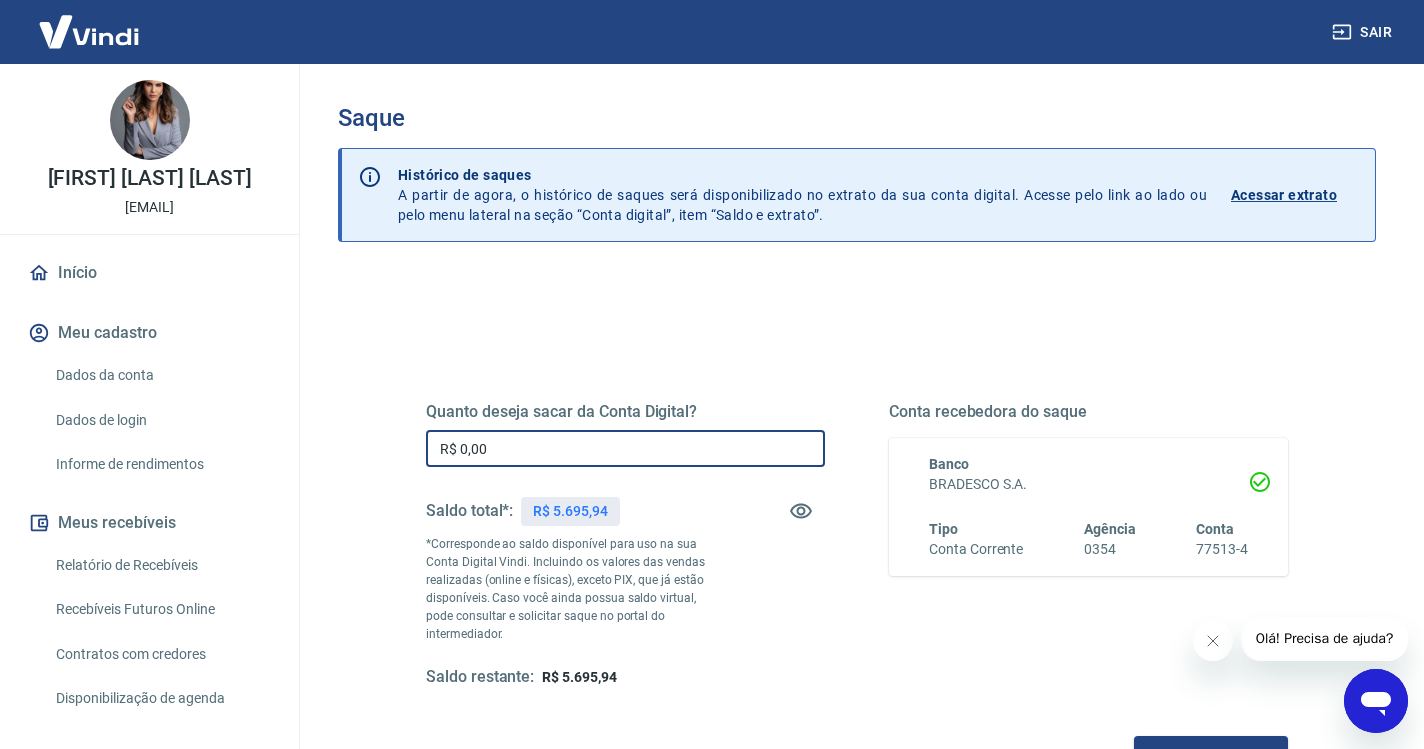 click on "R$ 0,00" at bounding box center (625, 448) 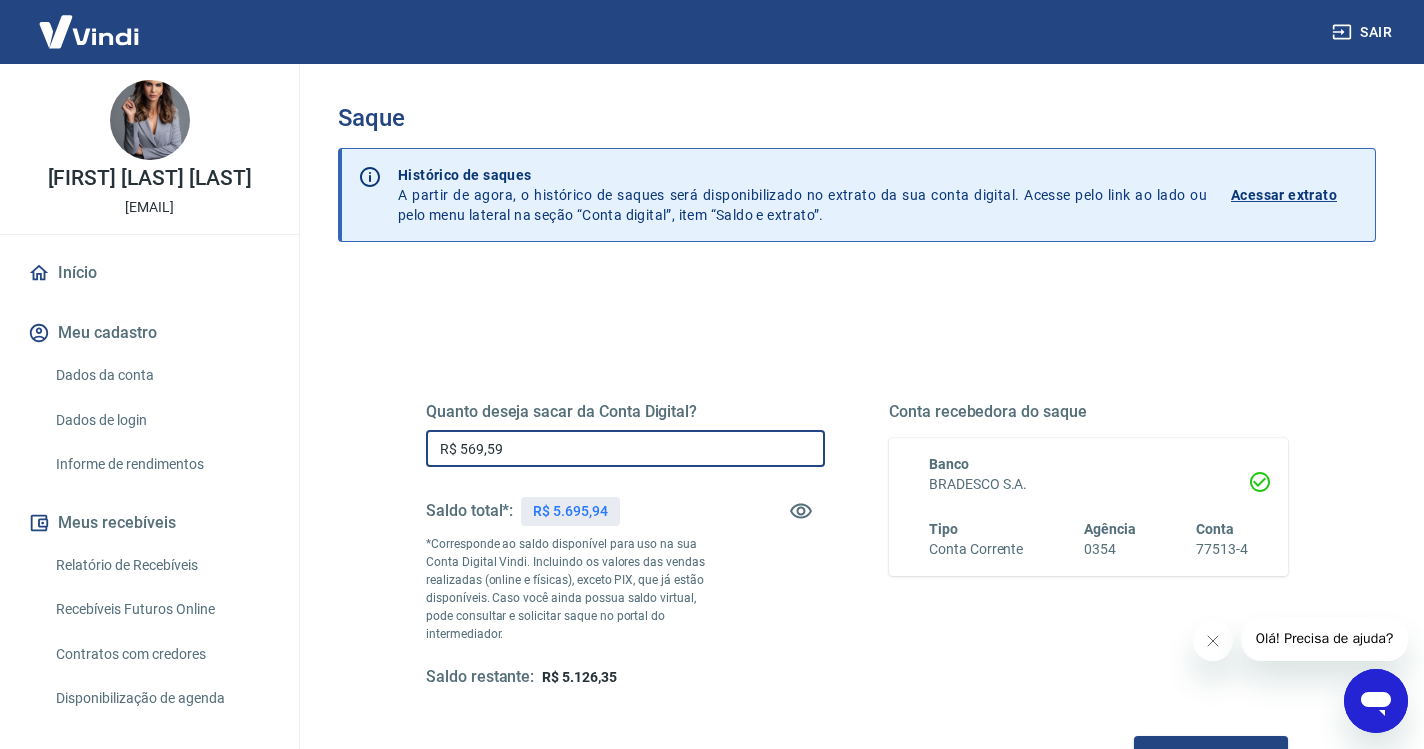 type on "R$ 5.695,94" 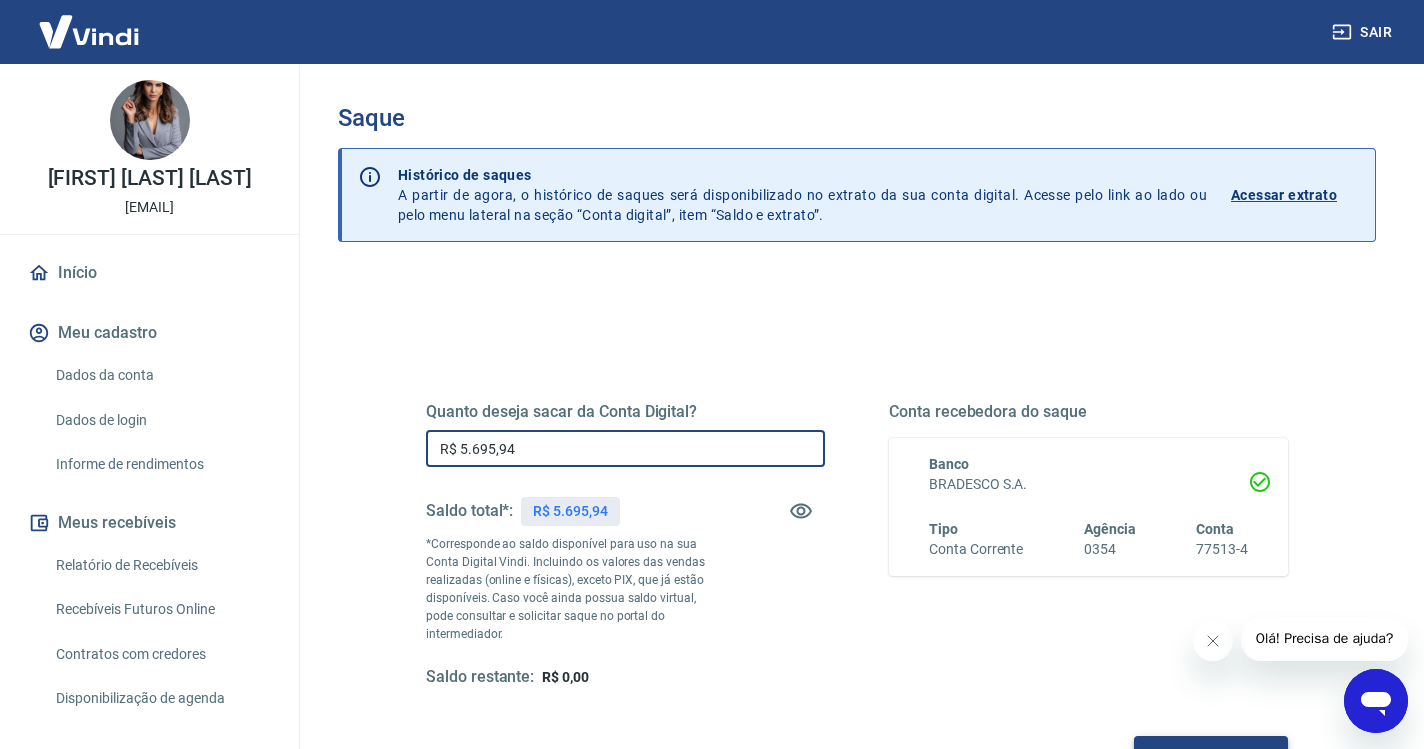 click on "Solicitar saque" at bounding box center [1211, 754] 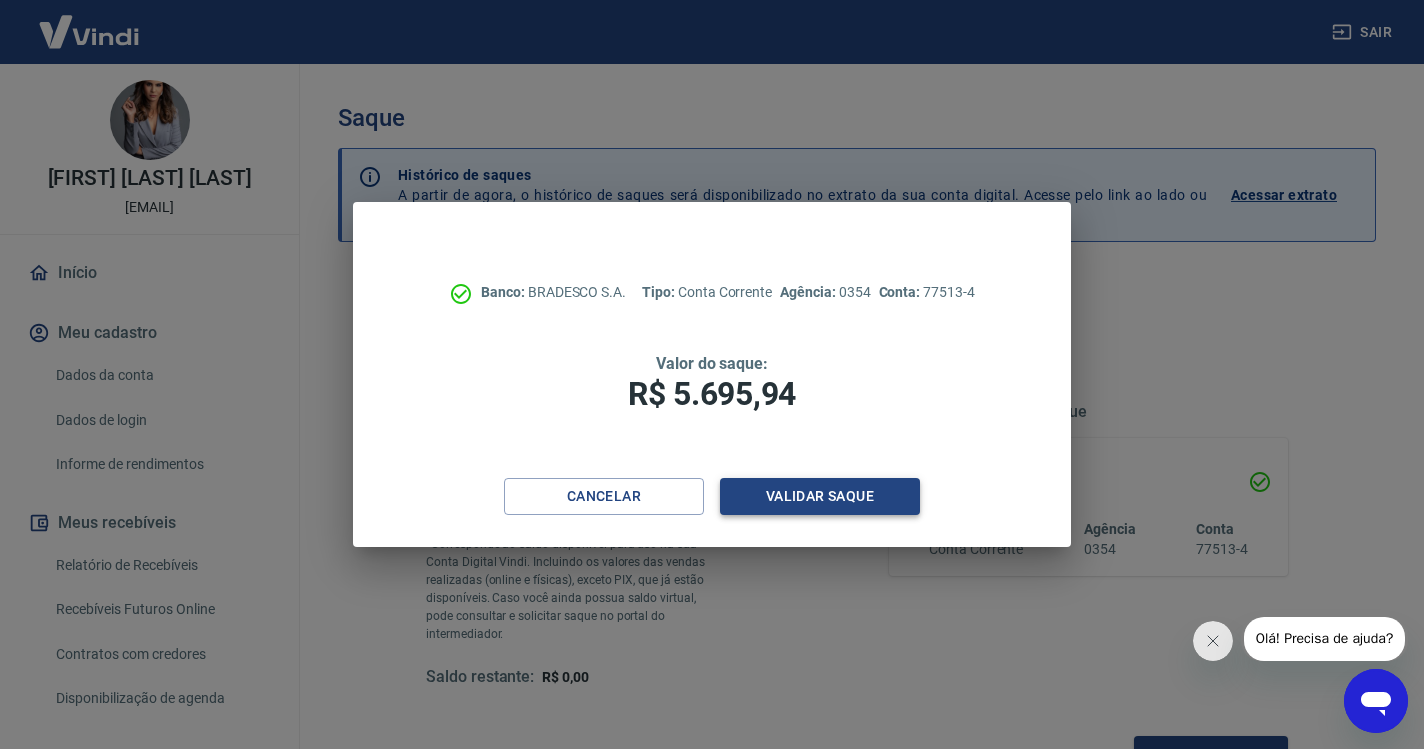 click on "Validar saque" at bounding box center (820, 496) 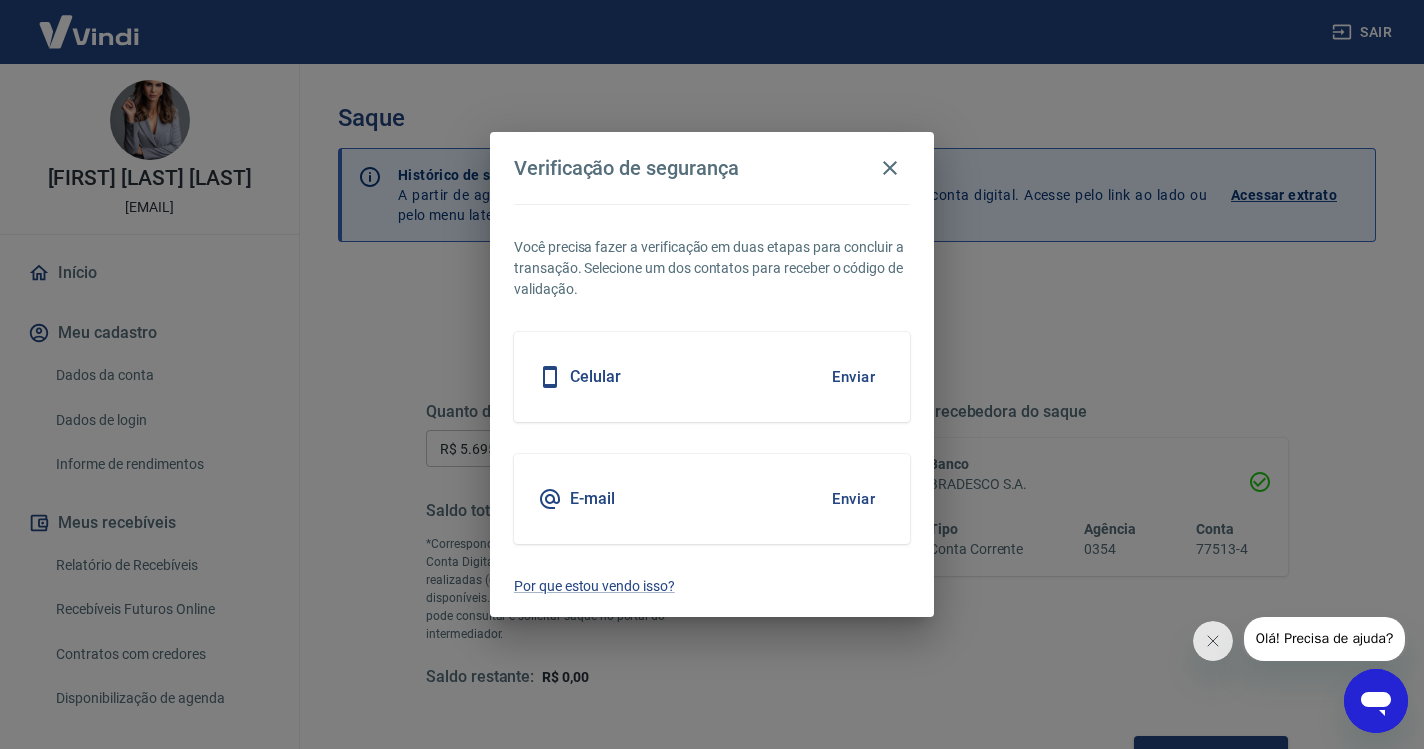 click on "Enviar" at bounding box center [853, 377] 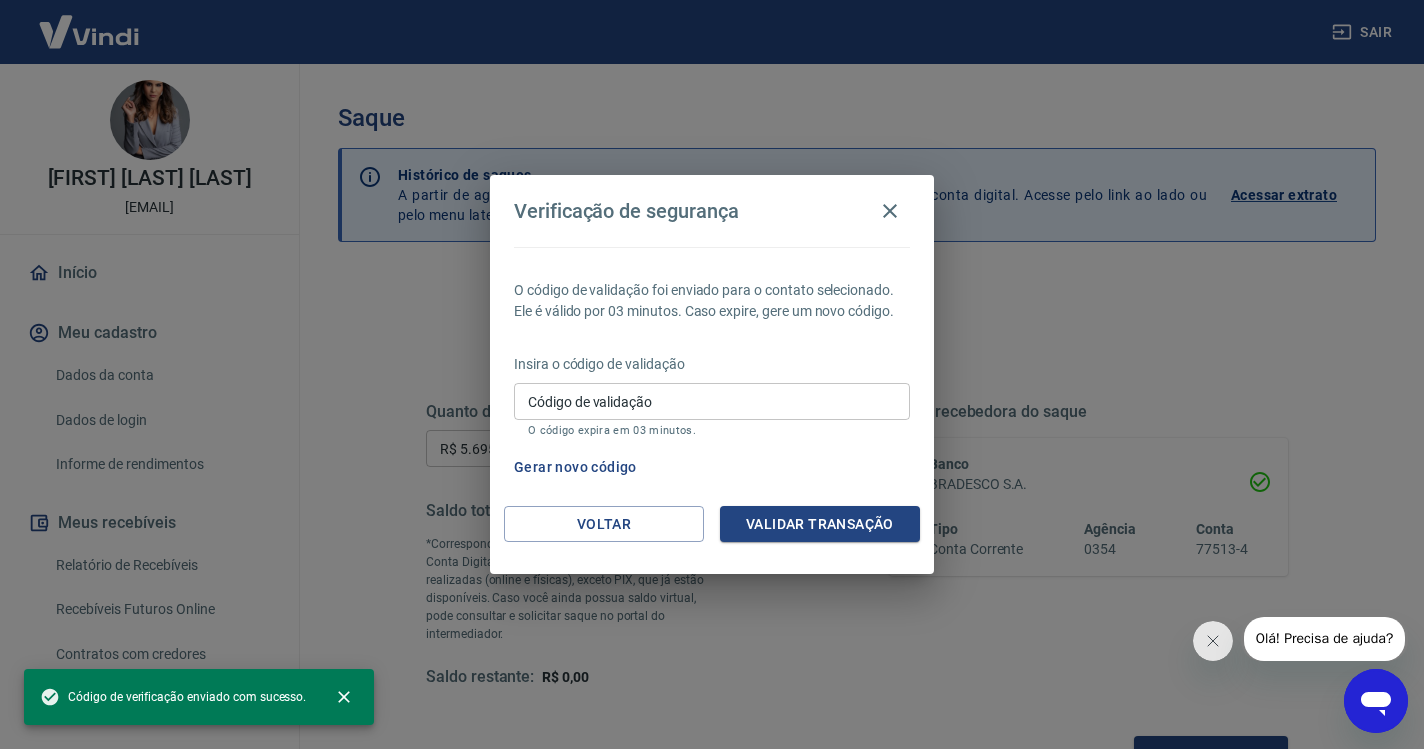 click on "Código de validação" at bounding box center [712, 401] 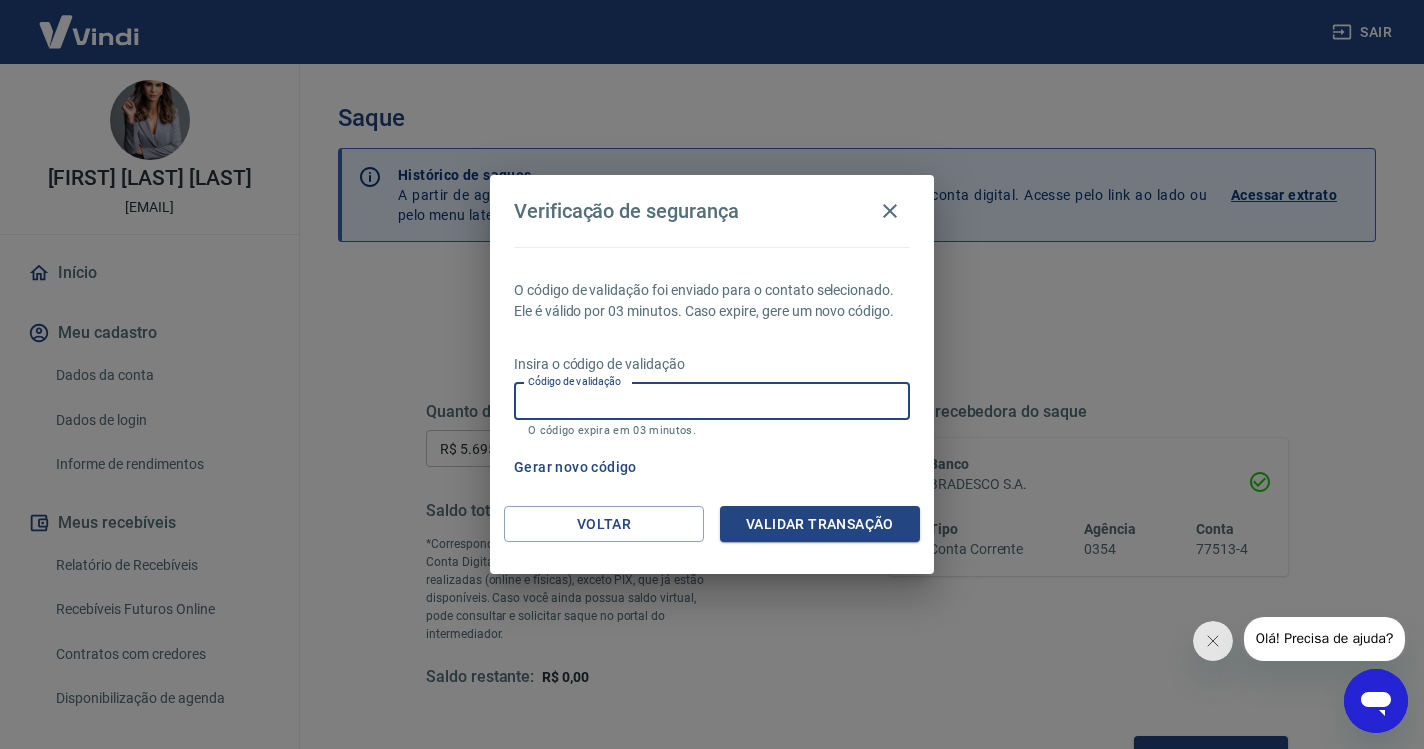 paste on "837518" 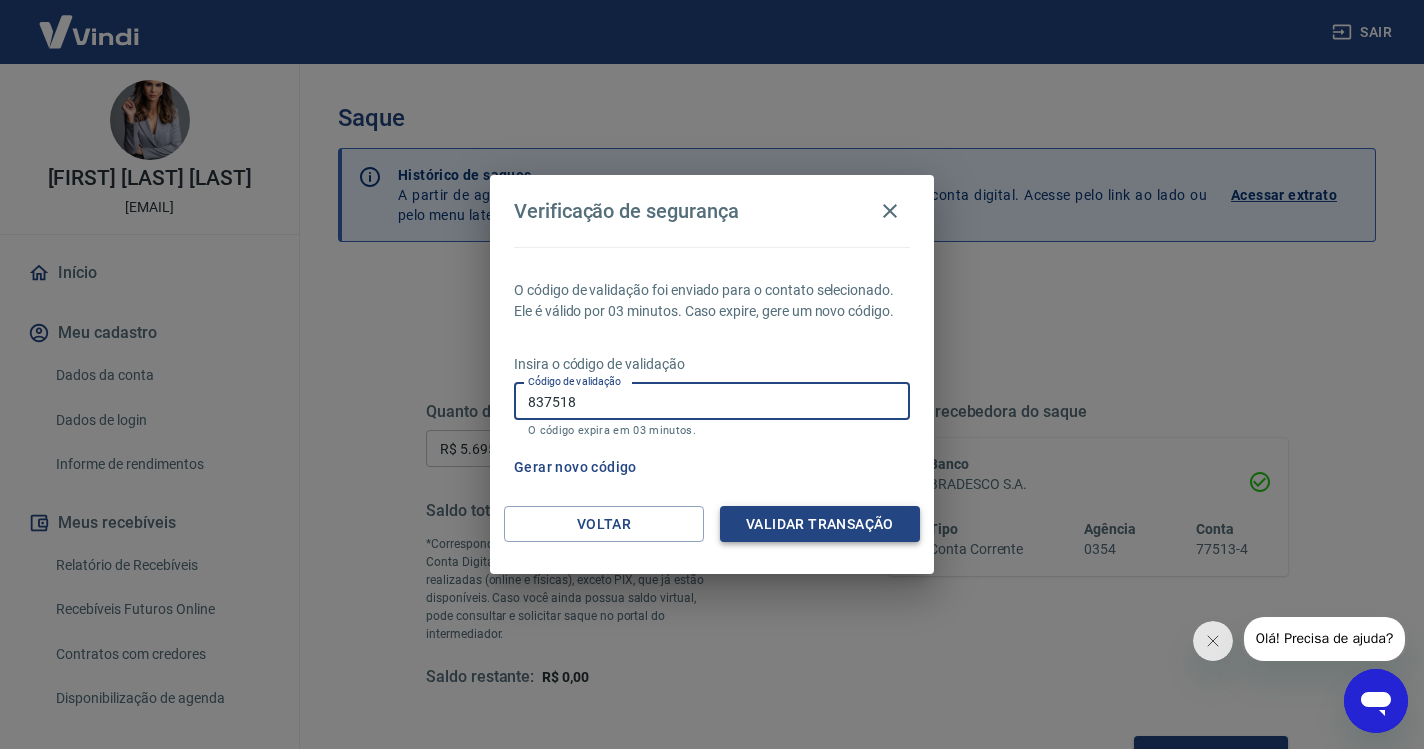 type on "837518" 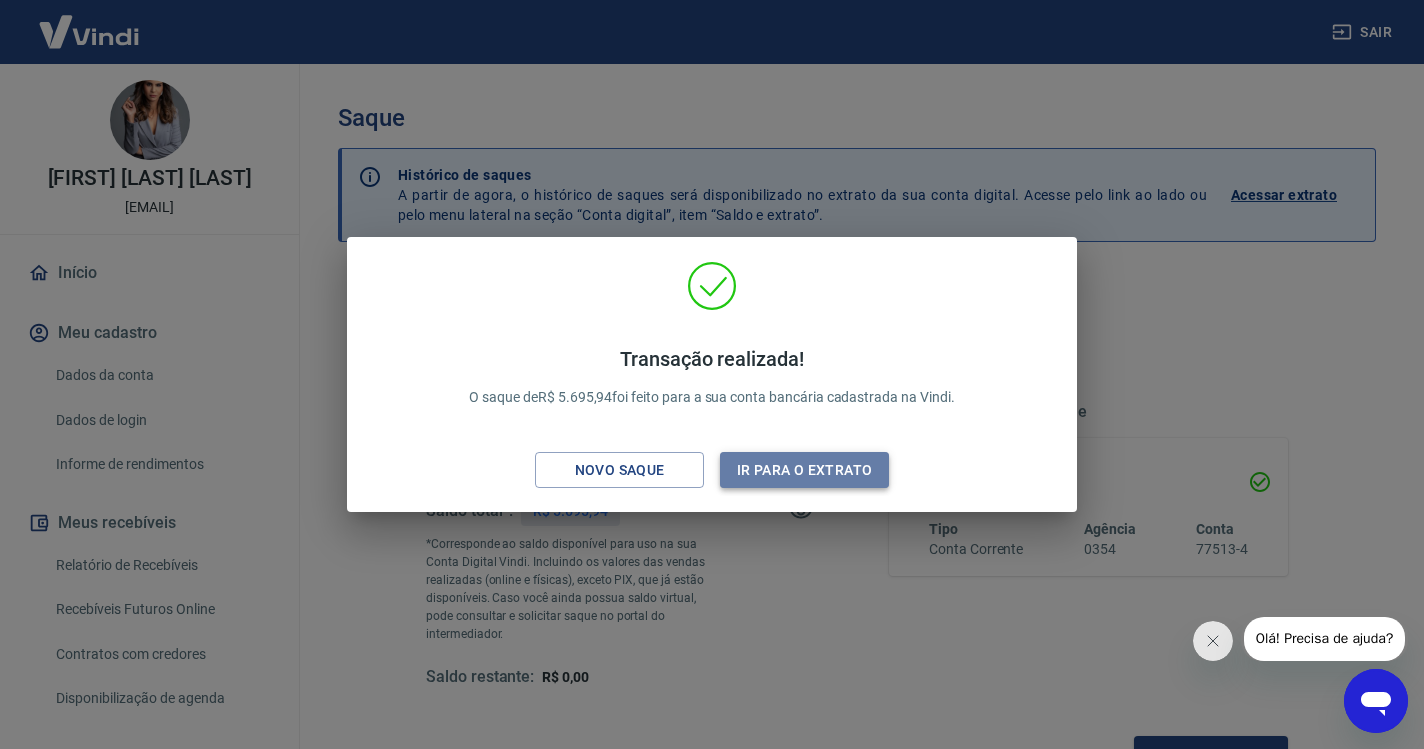 click on "Ir para o extrato" at bounding box center (804, 470) 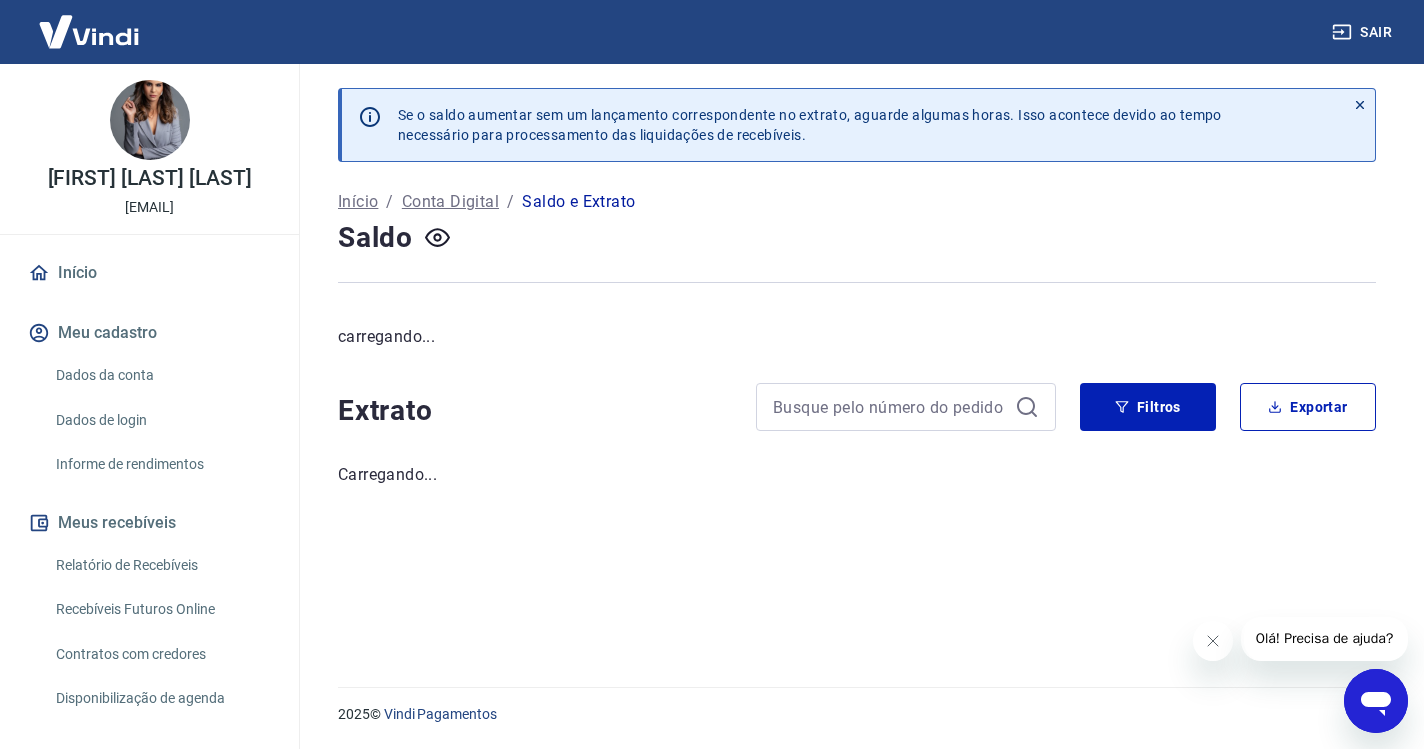 click on "Início" at bounding box center [149, 273] 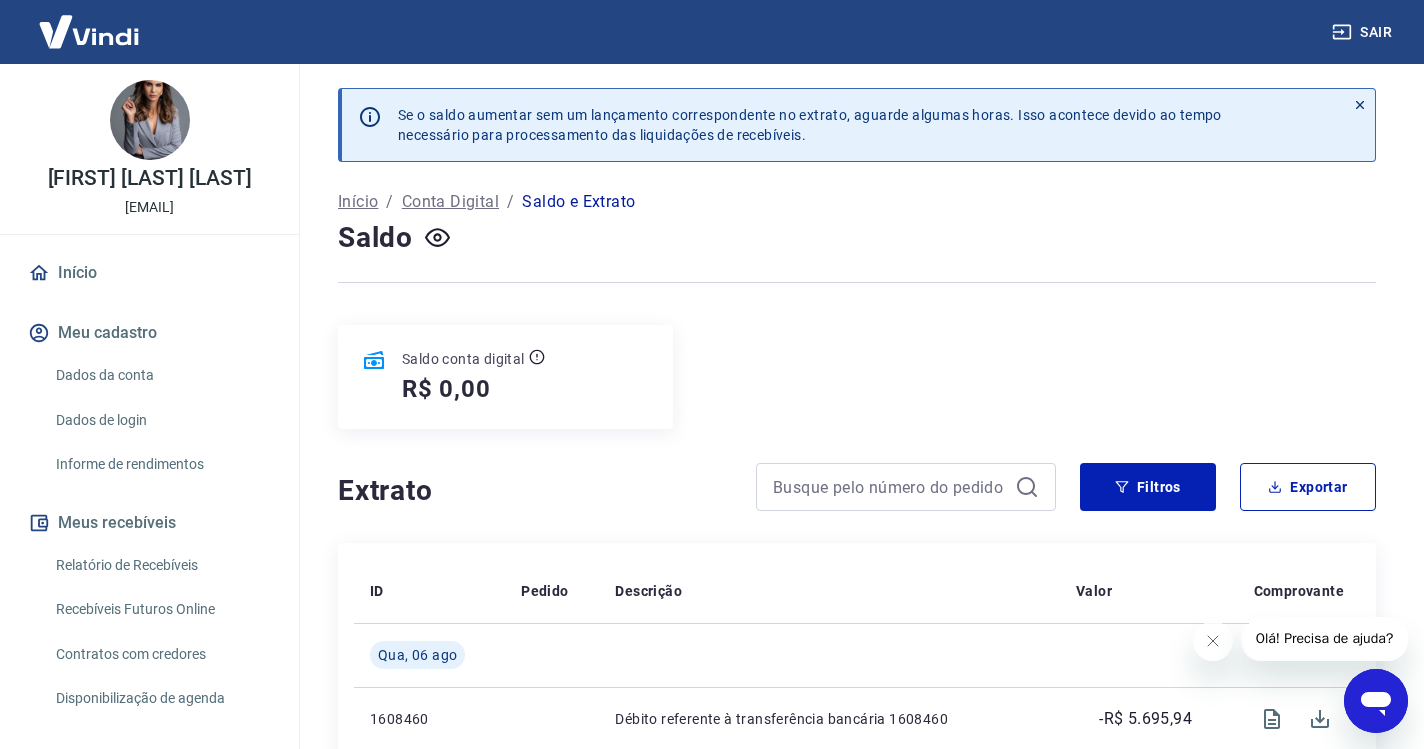 scroll, scrollTop: 27, scrollLeft: 0, axis: vertical 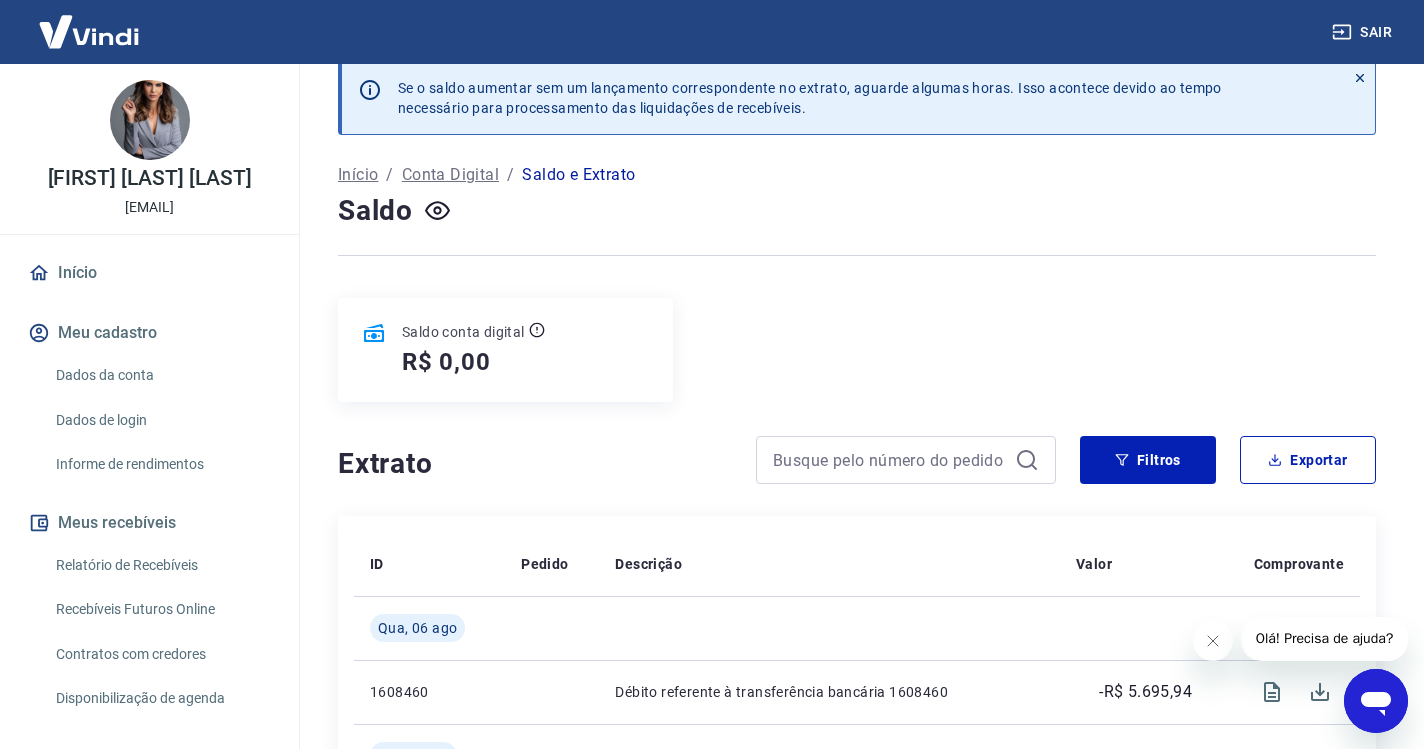 click on "Início" at bounding box center (149, 273) 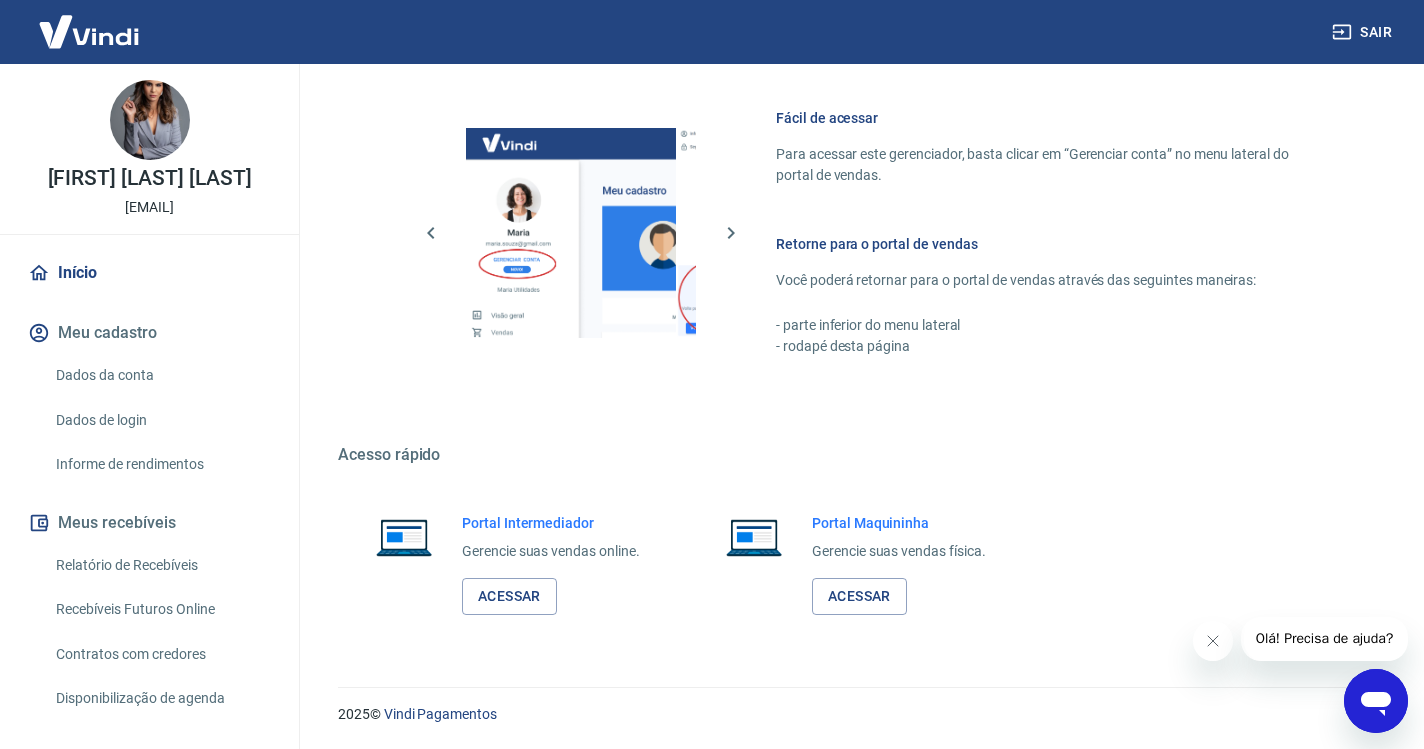 scroll, scrollTop: 849, scrollLeft: 0, axis: vertical 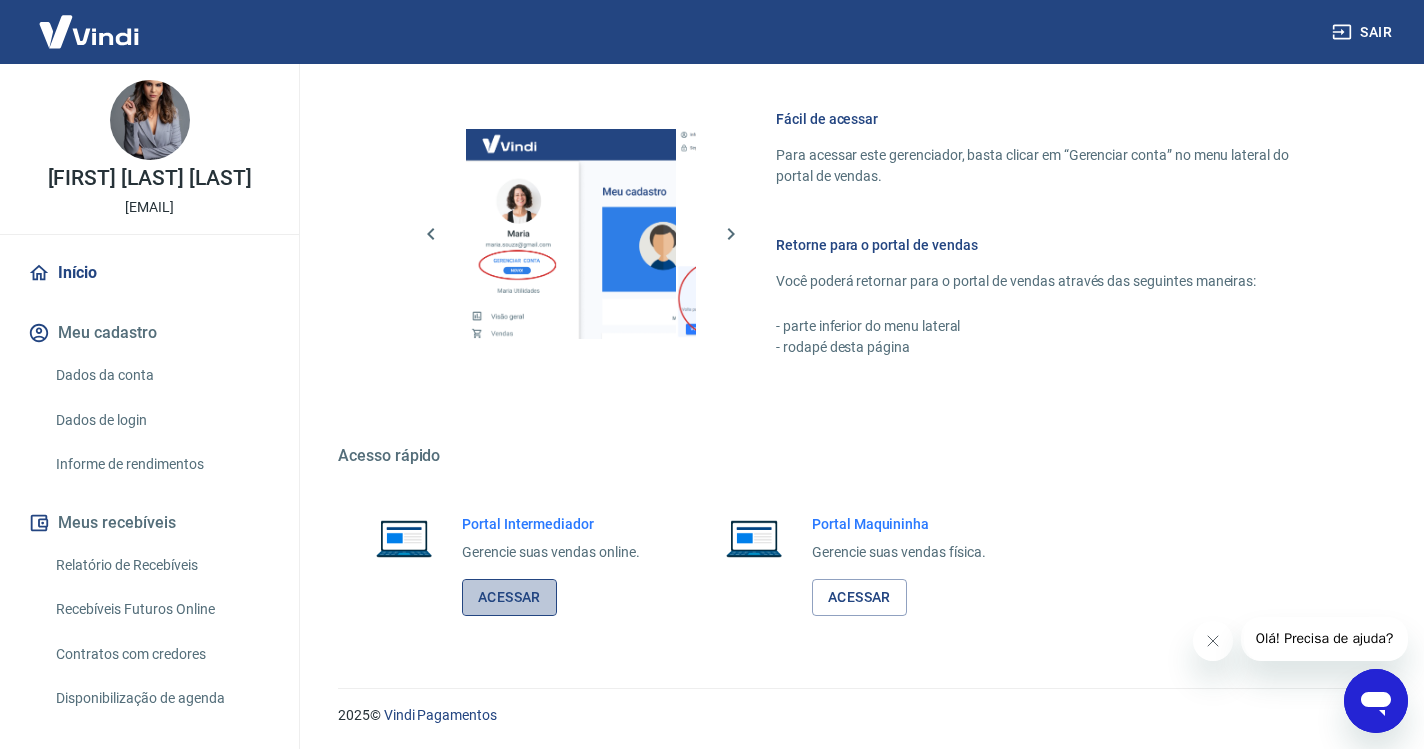 click on "Acessar" at bounding box center (509, 597) 